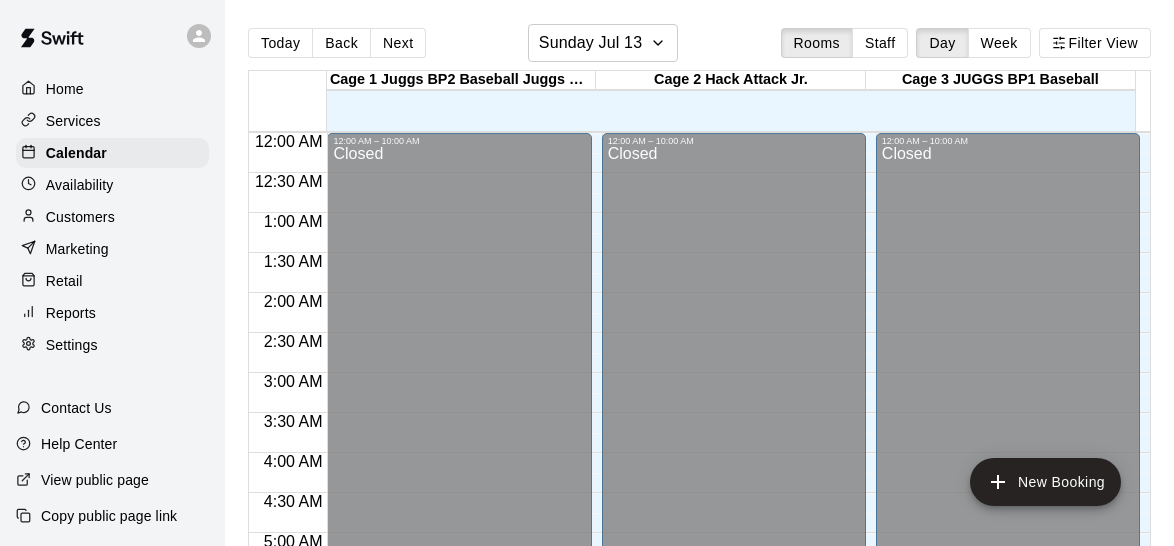 scroll, scrollTop: 0, scrollLeft: 0, axis: both 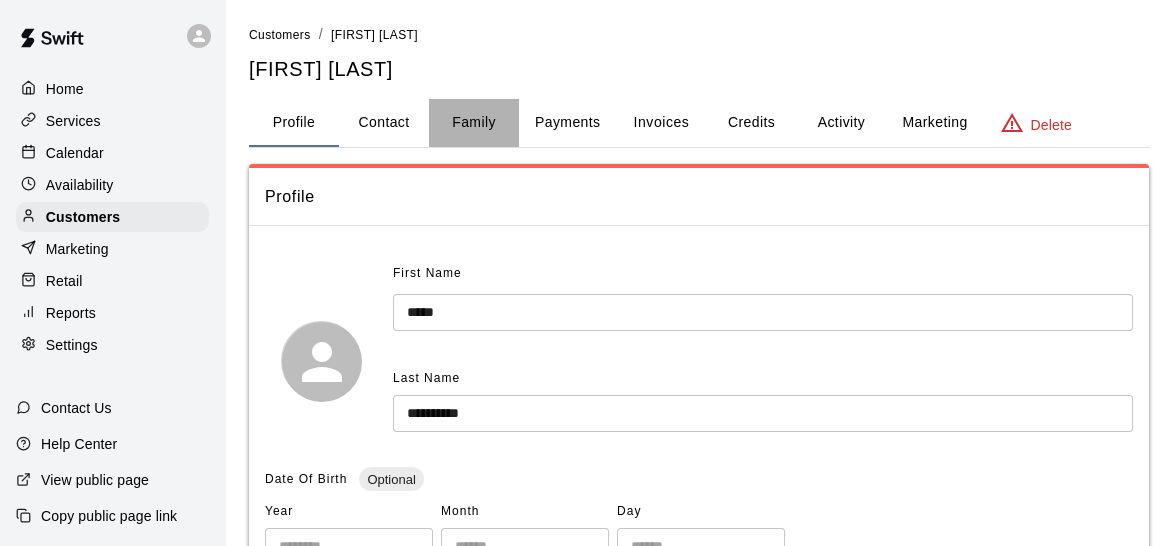 click on "Family" at bounding box center (474, 123) 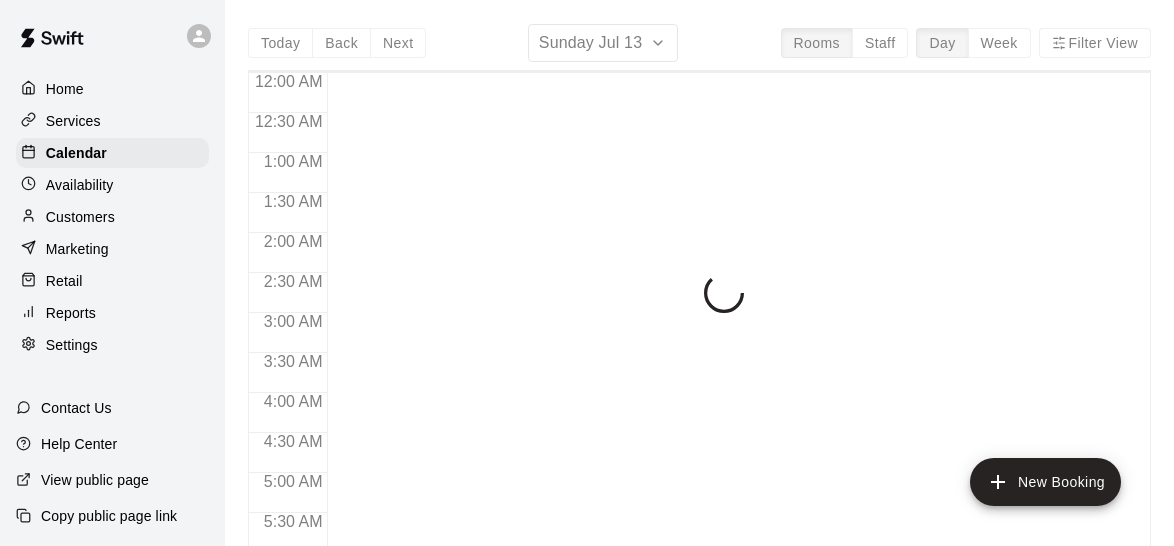 scroll, scrollTop: 0, scrollLeft: 0, axis: both 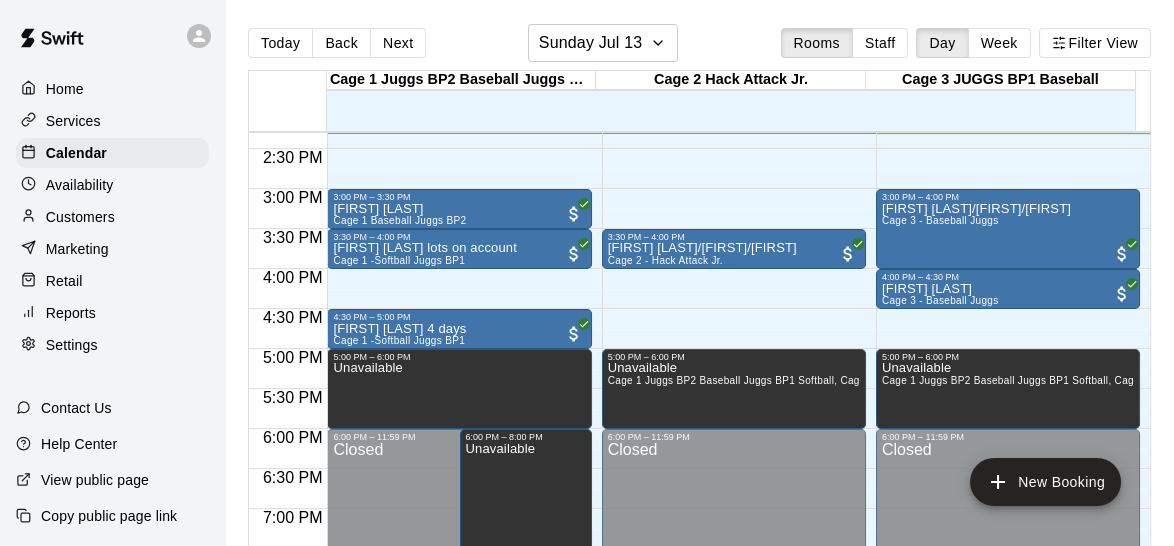 drag, startPoint x: 367, startPoint y: 206, endPoint x: 73, endPoint y: 221, distance: 294.38242 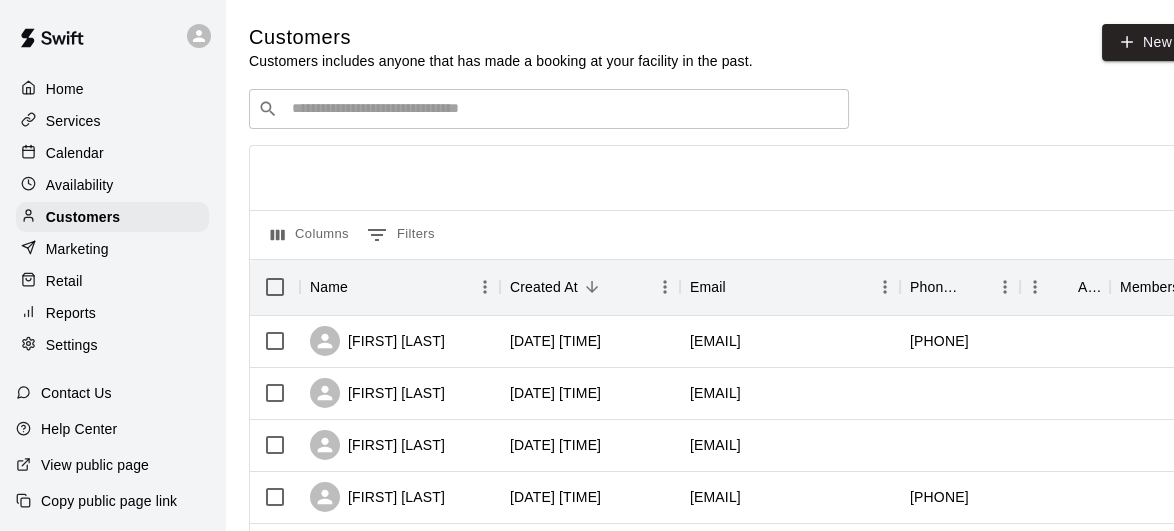 click on "Calendar" at bounding box center [75, 153] 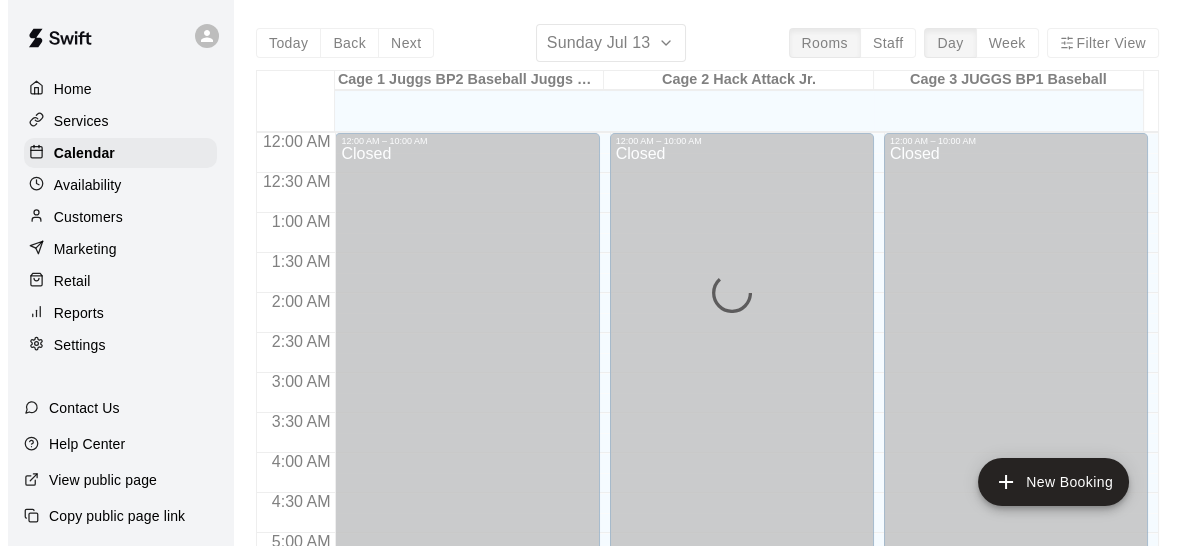 scroll, scrollTop: 1145, scrollLeft: 0, axis: vertical 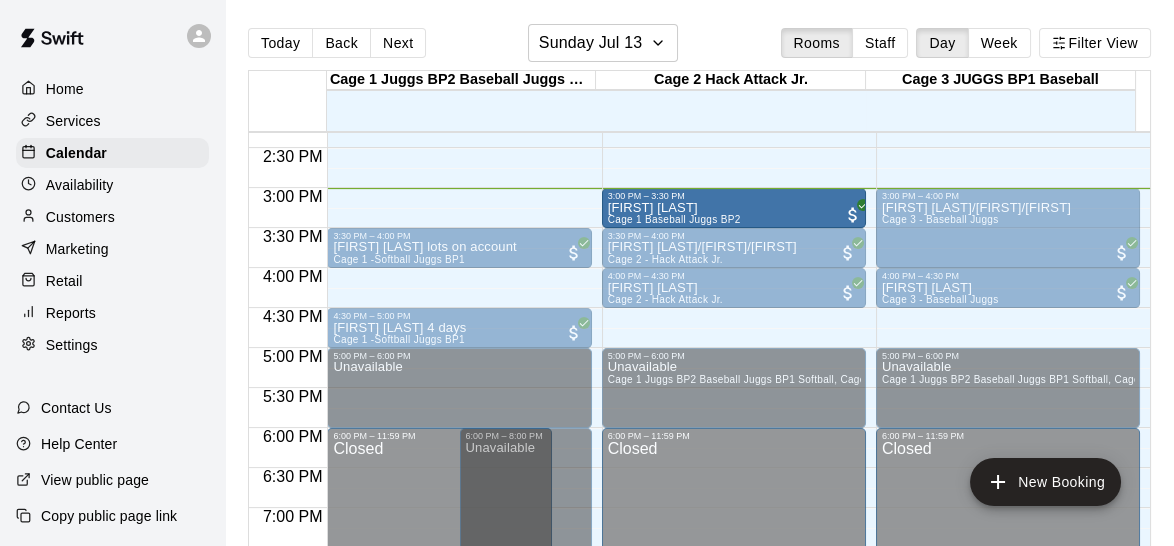 drag, startPoint x: 506, startPoint y: 198, endPoint x: 674, endPoint y: 199, distance: 168.00298 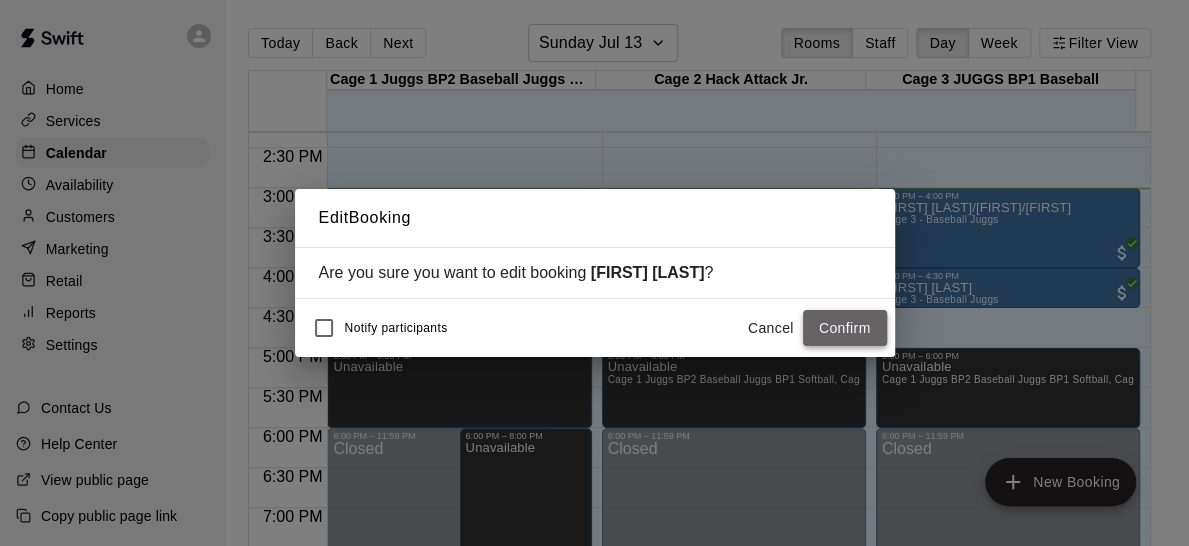 click on "Confirm" at bounding box center [845, 328] 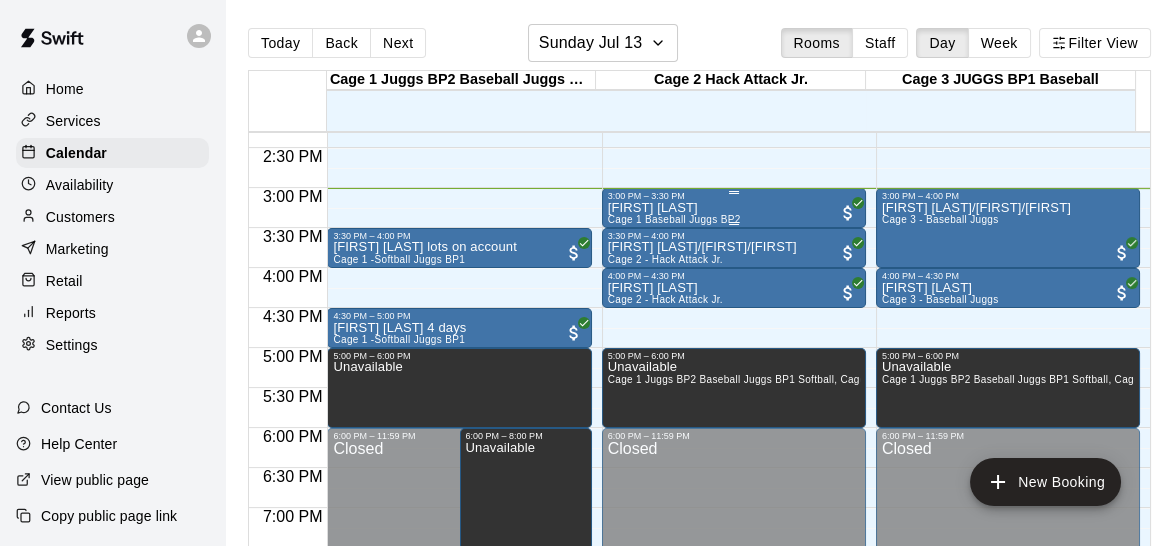click on "Luca DiMauro  Cage 1 Baseball Juggs BP2" at bounding box center [734, 474] 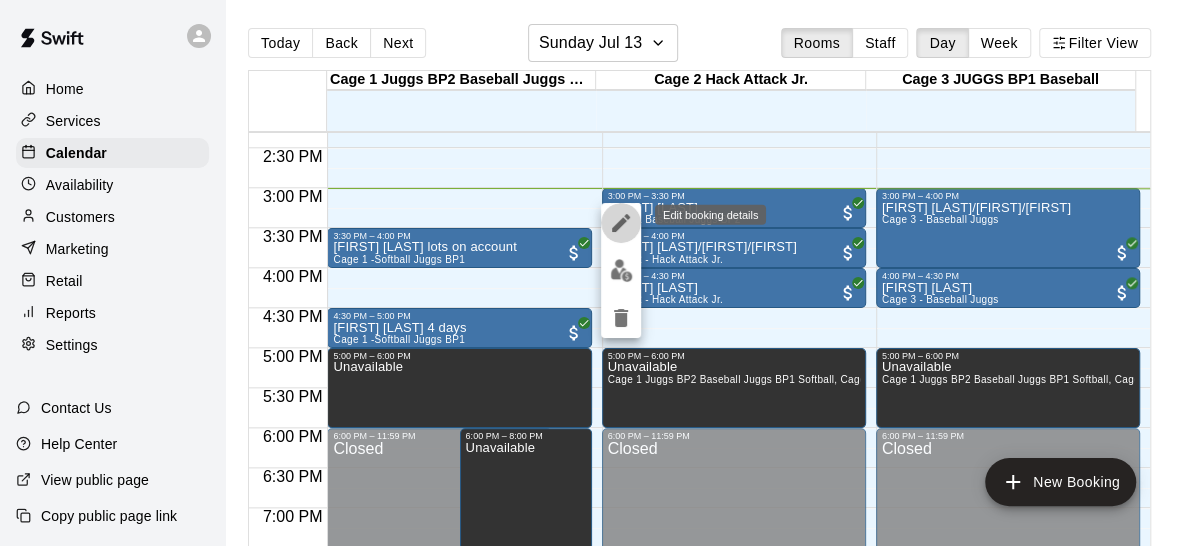 click 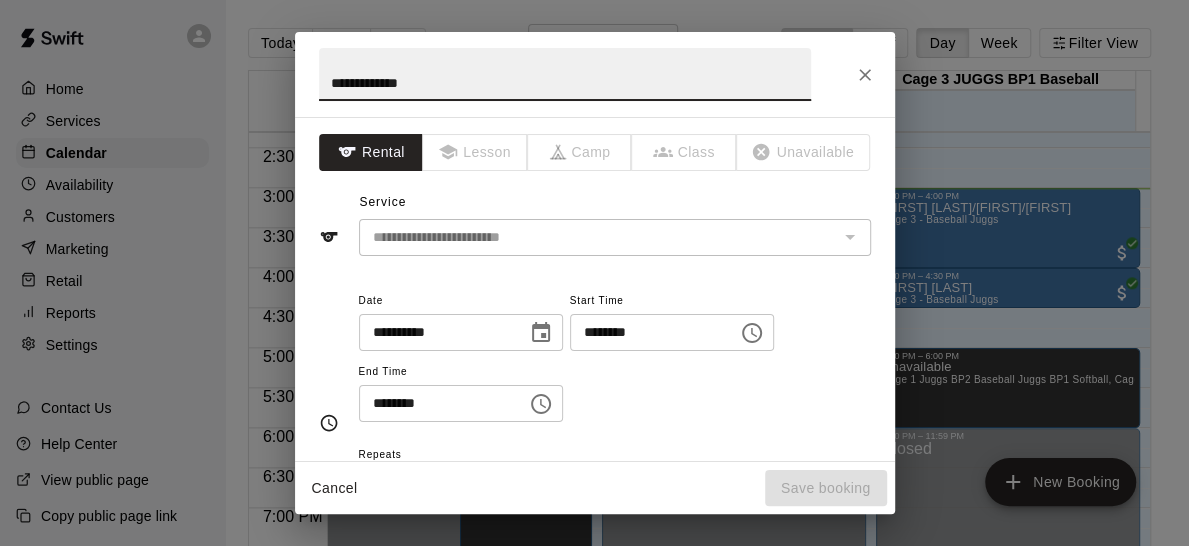 type on "**********" 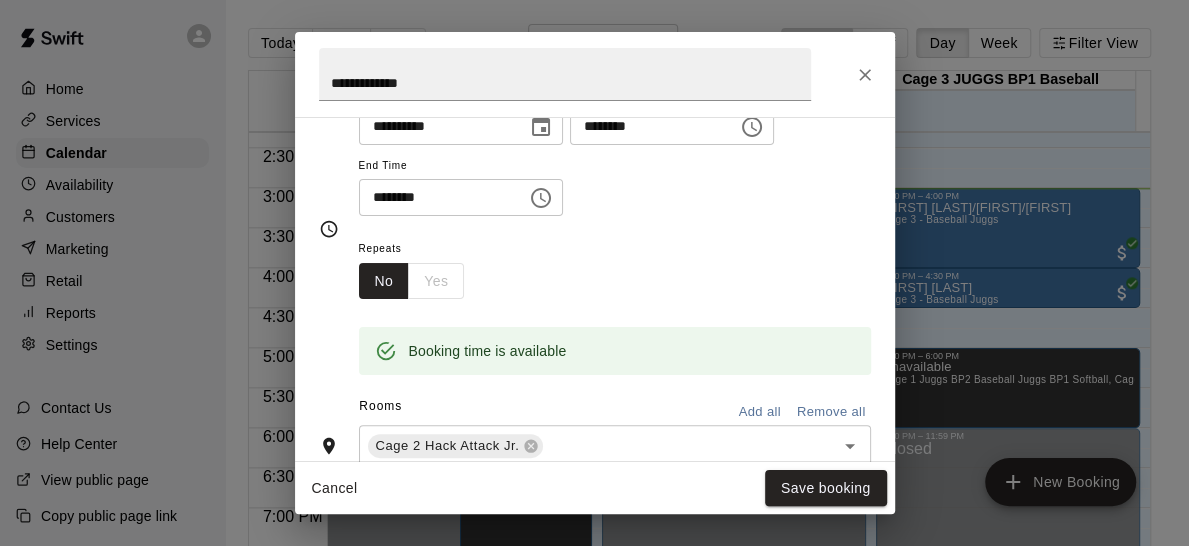 scroll, scrollTop: 228, scrollLeft: 0, axis: vertical 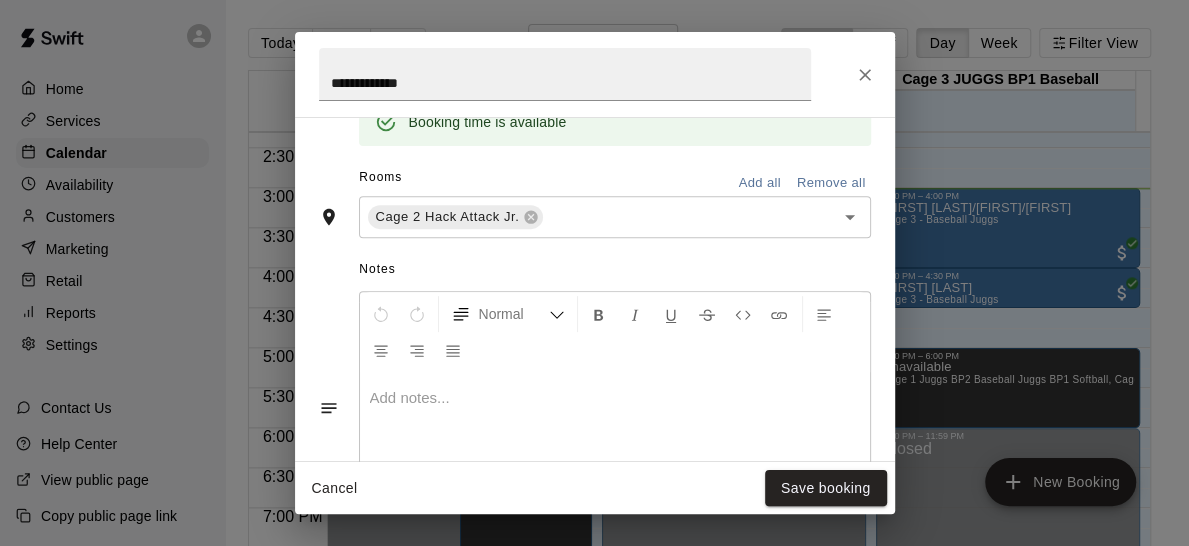 click at bounding box center (615, 448) 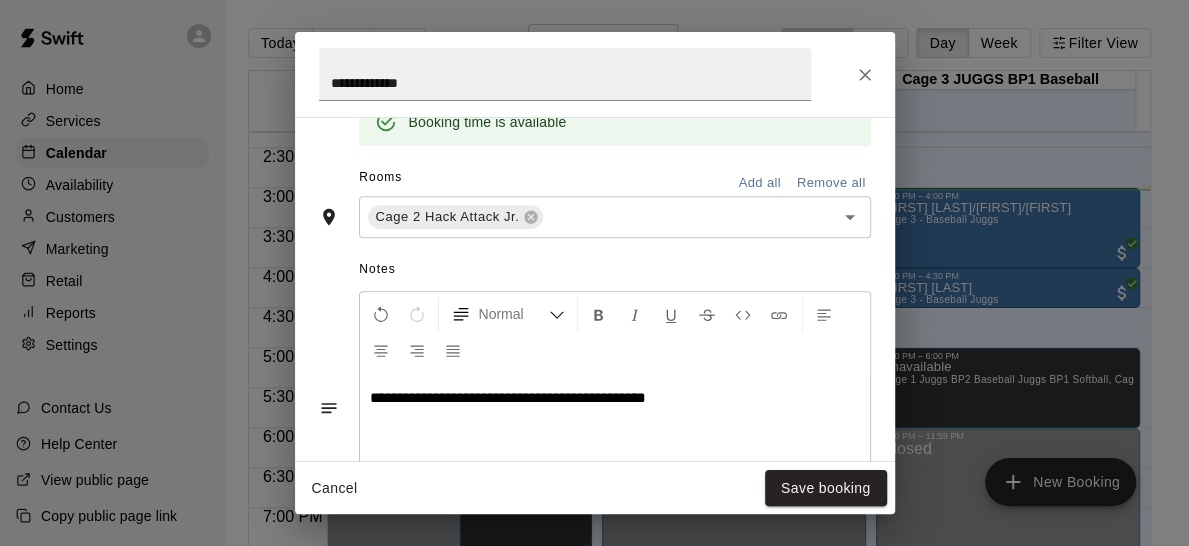 click on "**********" at bounding box center [508, 397] 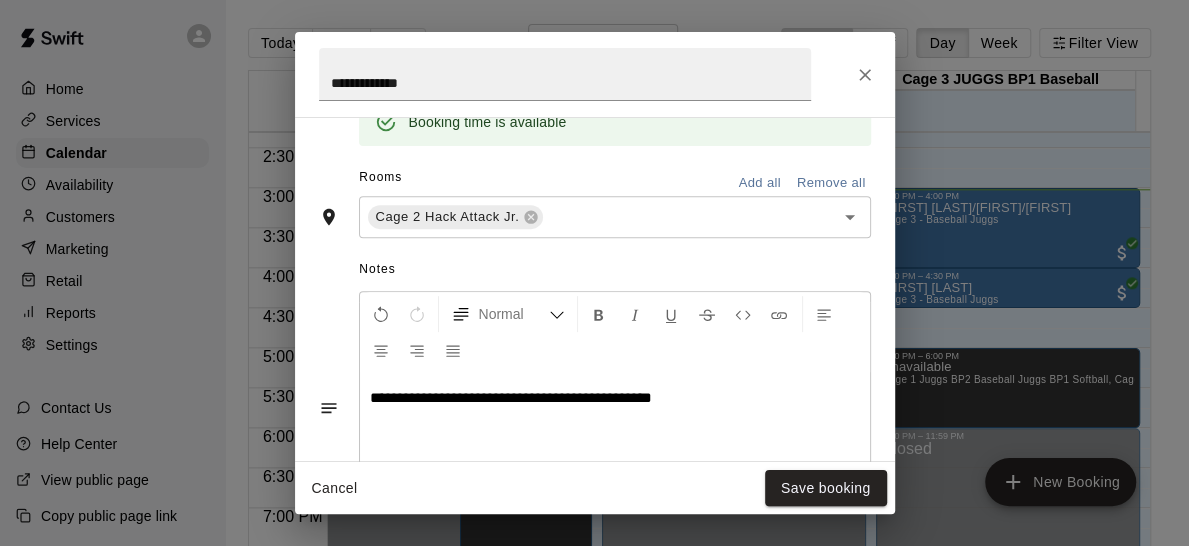 click on "**********" at bounding box center (615, 398) 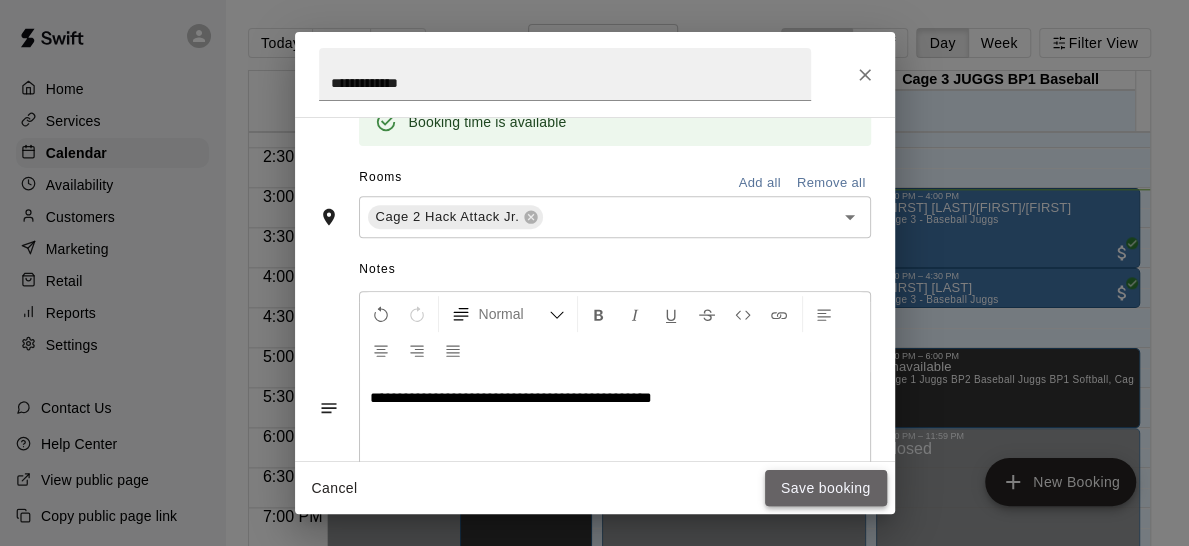 click on "Save booking" at bounding box center (826, 488) 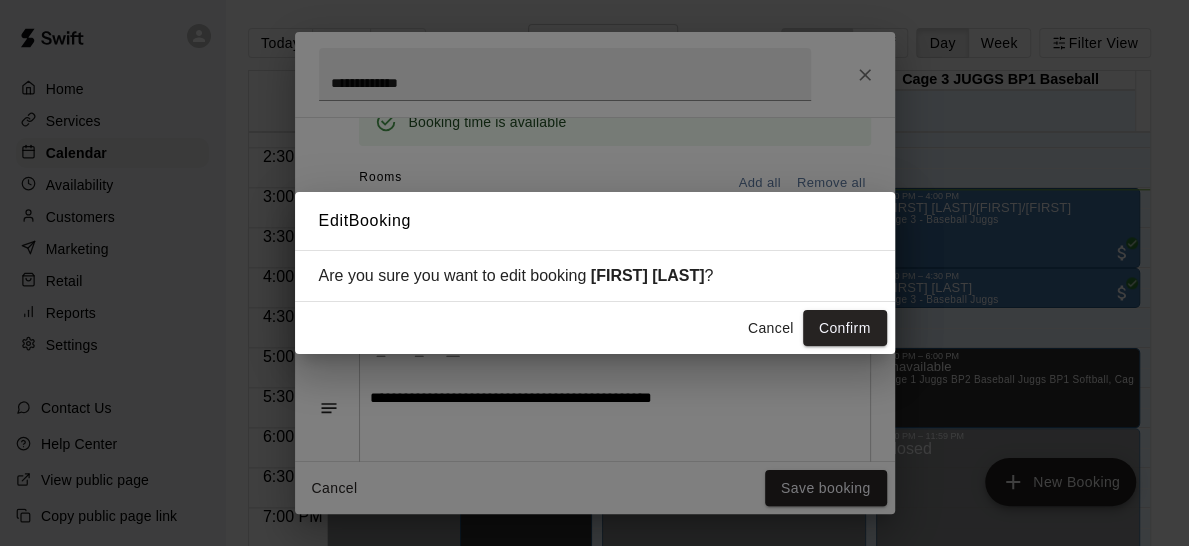 drag, startPoint x: 522, startPoint y: 362, endPoint x: 768, endPoint y: 316, distance: 250.26385 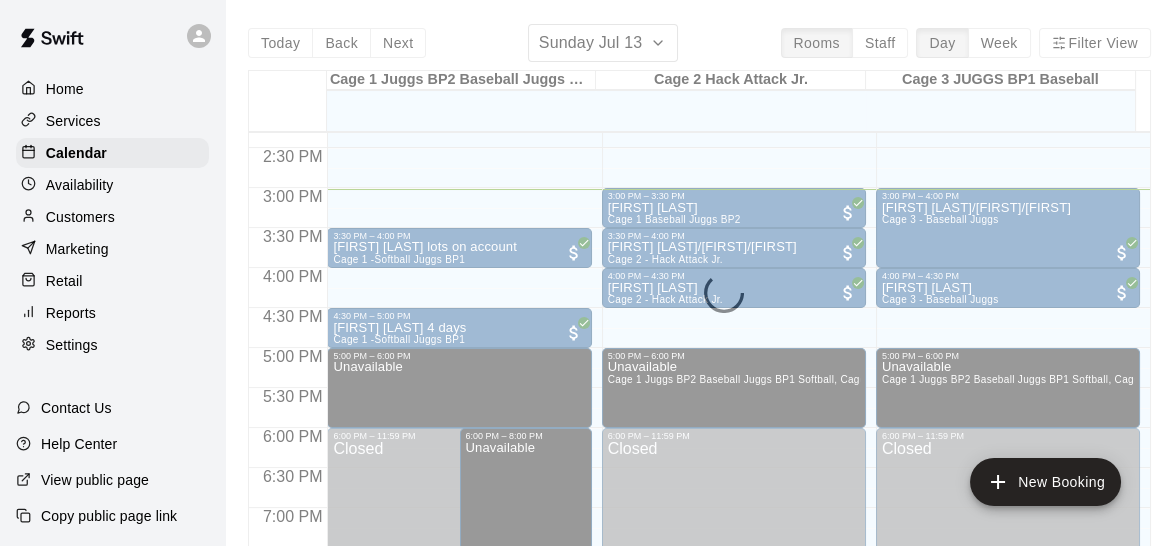 click on "12:00 AM – 10:00 AM Closed 10:00 AM – 11:00 AM Unavailable Cage 1 Juggs BP2 Baseball Juggs BP1 Softball, Cage 2 Hack Attack Jr., Cage 3 JUGGS BP1 Baseball 11:00 AM – 12:00 PM Unavailable Cage 1 Juggs BP2 Baseball Juggs BP1 Softball, Cage 2 Hack Attack Jr., Cage 3 JUGGS BP1 Baseball 12:00 PM – 12:30 PM Benjamin Liu Cage 2 - Hack Attack Jr.  1:00 PM – 1:30 PM Wes Vurma 2 days Cage 2 - Hack Attack Jr.  3:00 PM – 3:30 PM Luca DiMauro  Cage 1 Baseball Juggs BP2 3:30 PM – 4:00 PM Daniel Tamburello/Julian/Ralph Cage 2 - Hack Attack Jr.  4:00 PM – 4:30 PM ROBERT PIPITONE Cage 2 - Hack Attack Jr.  5:00 PM – 6:00 PM Unavailable Cage 1 Juggs BP2 Baseball Juggs BP1 Softball, Cage 2 Hack Attack Jr., Cage 3 JUGGS BP1 Baseball 6:00 PM – 11:59 PM Closed" at bounding box center (734, -52) 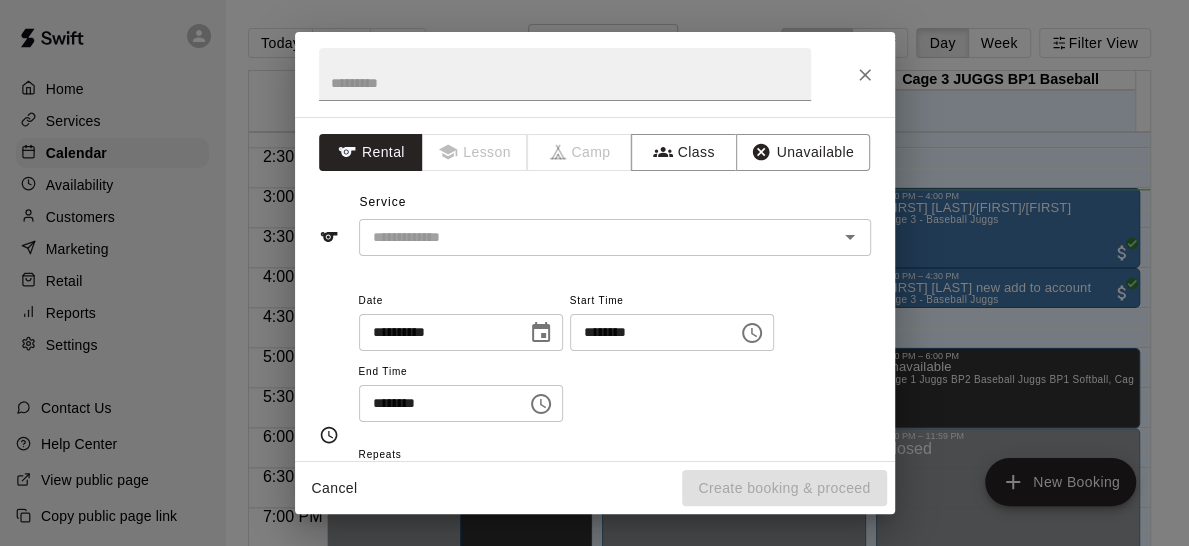 click at bounding box center [595, 74] 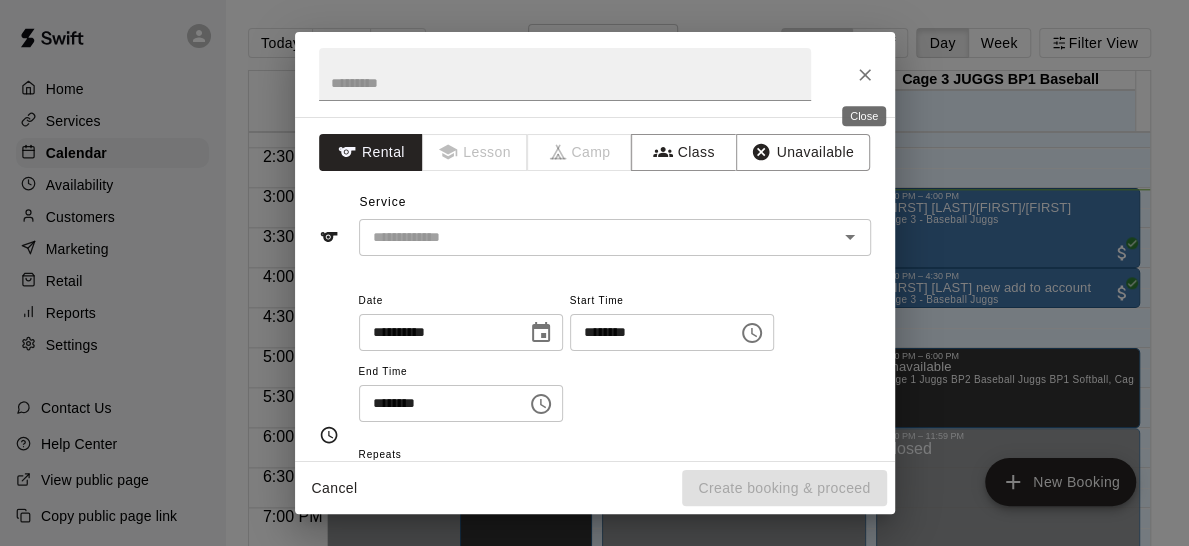 click 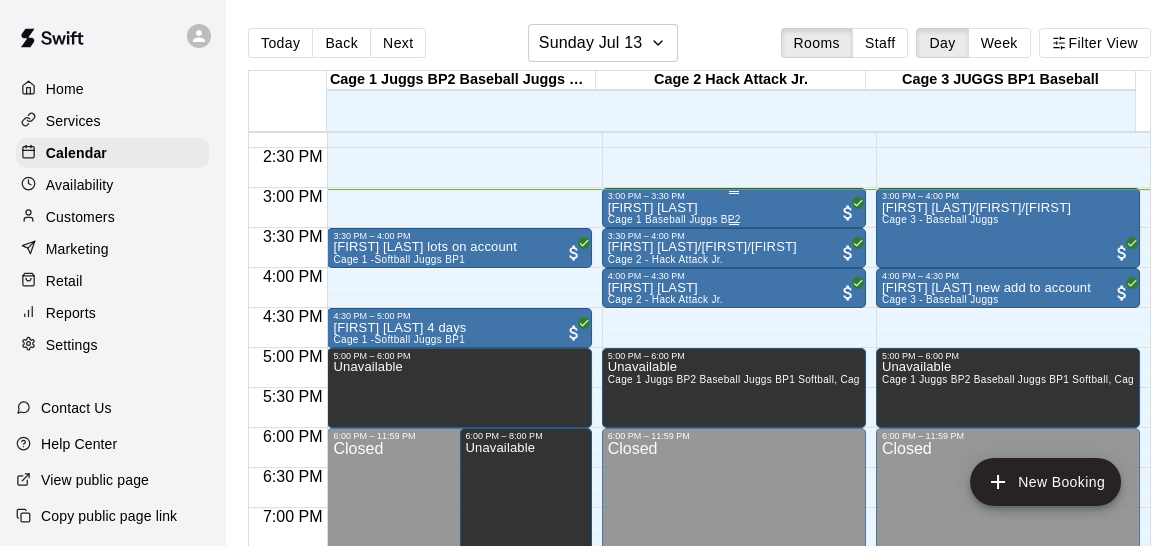 click on "Luca DiMauro" at bounding box center [674, 208] 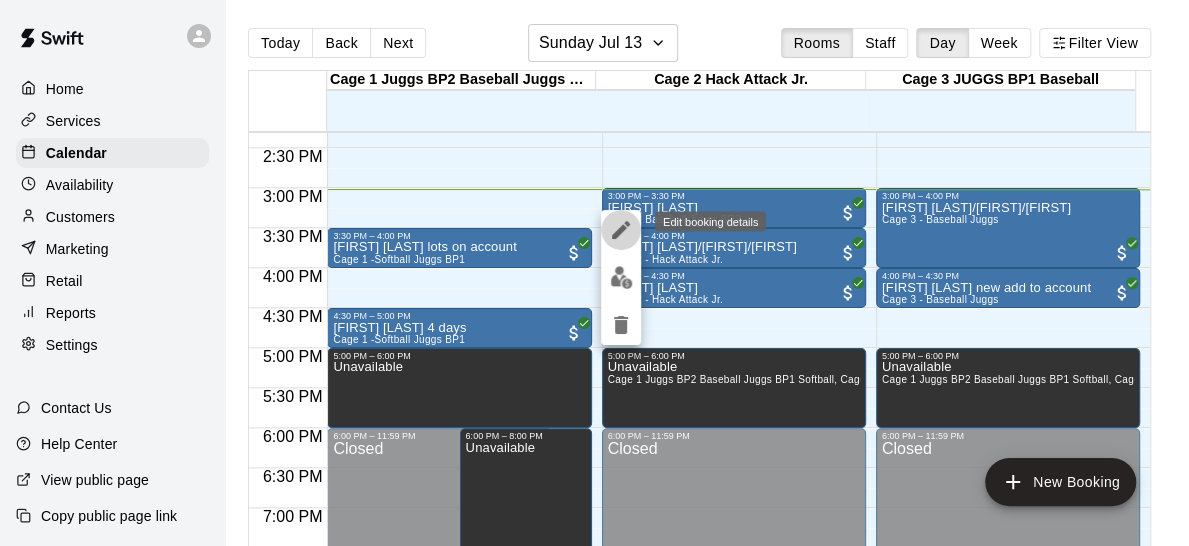 click 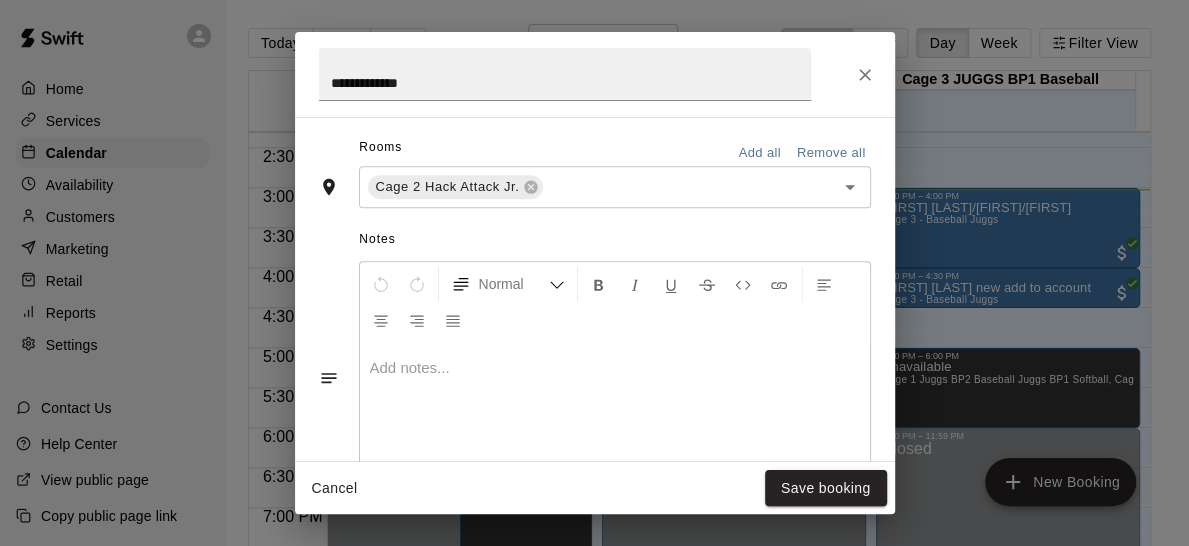 scroll, scrollTop: 668, scrollLeft: 0, axis: vertical 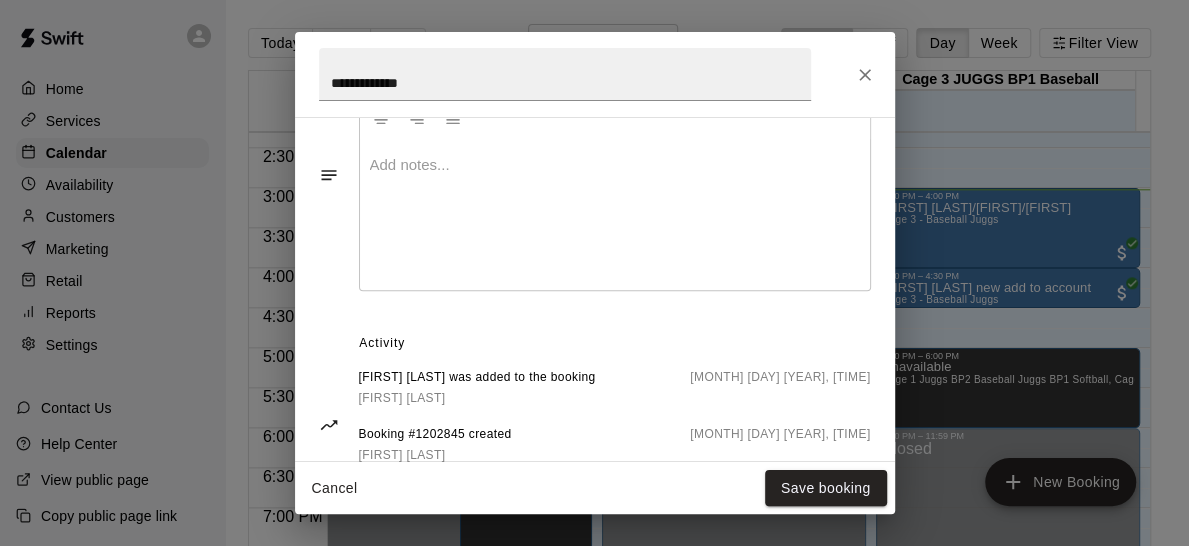 click at bounding box center (615, 215) 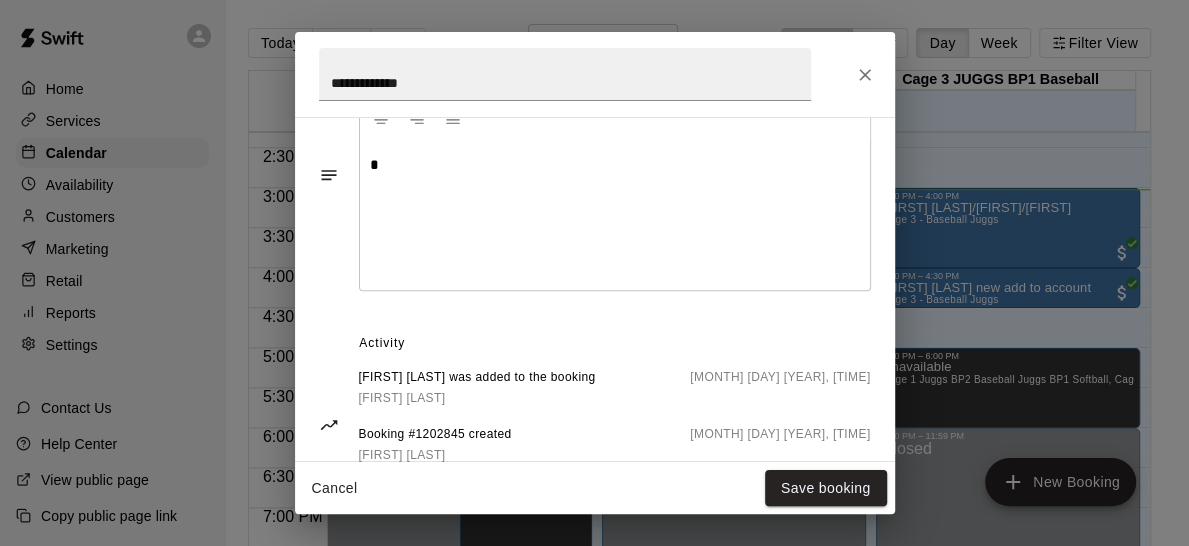 type 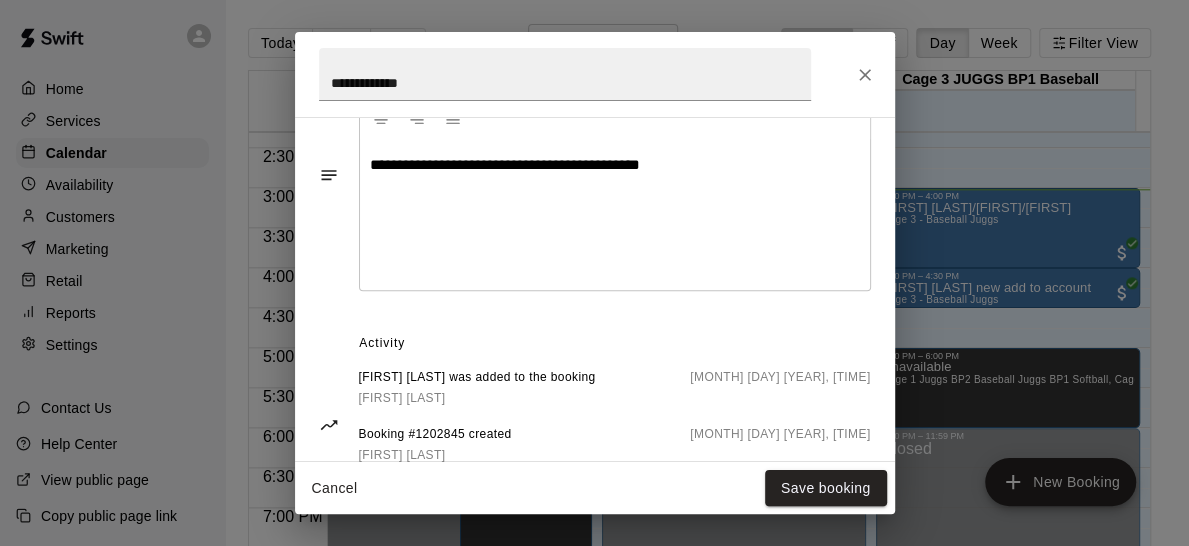 click on "**********" at bounding box center [505, 164] 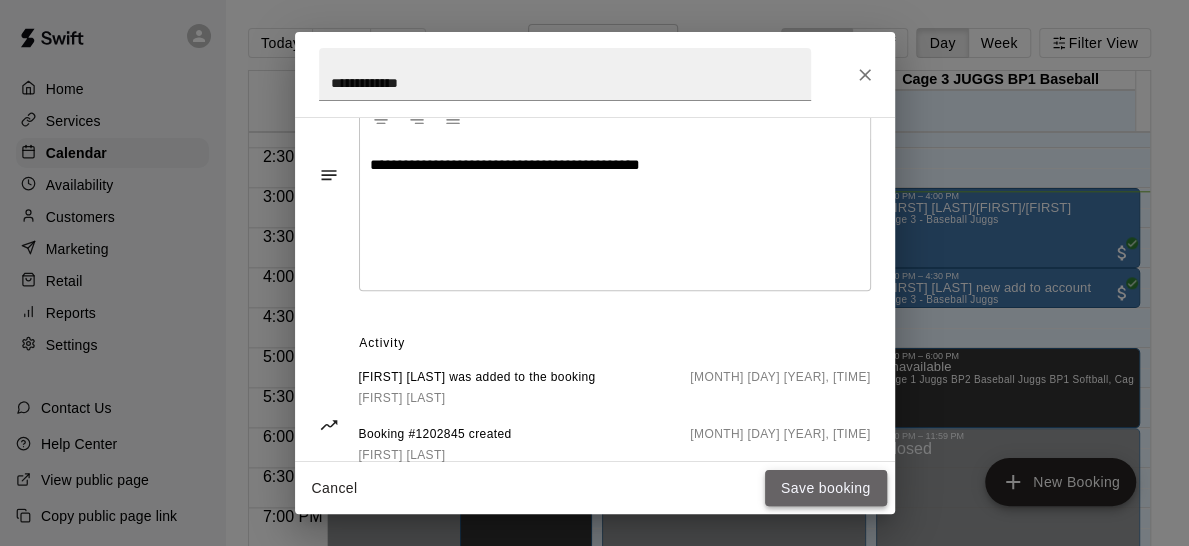 click on "Save booking" at bounding box center (826, 488) 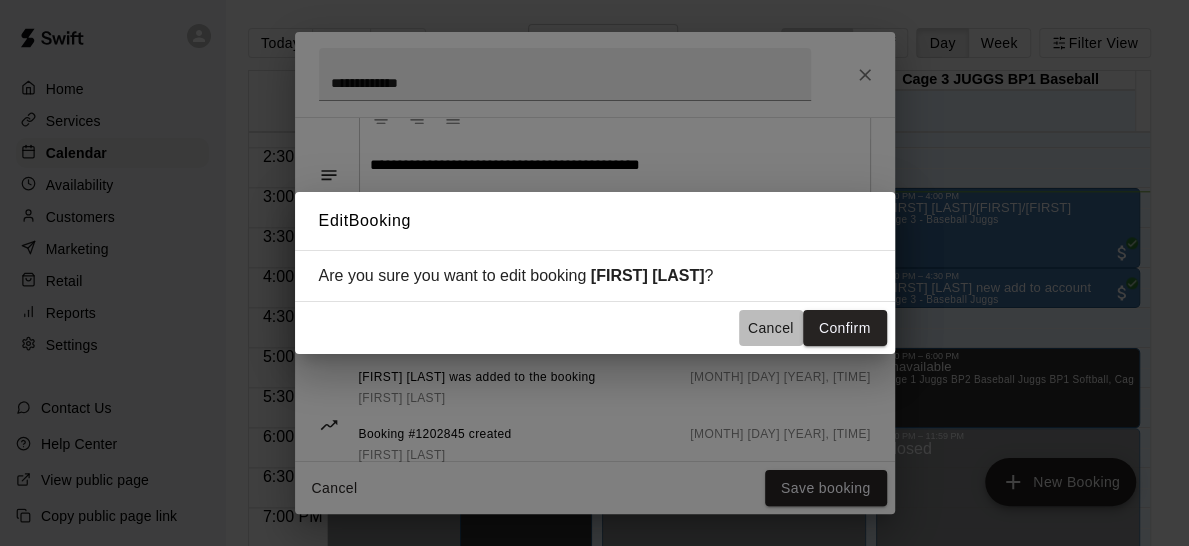 click on "Cancel" at bounding box center (771, 328) 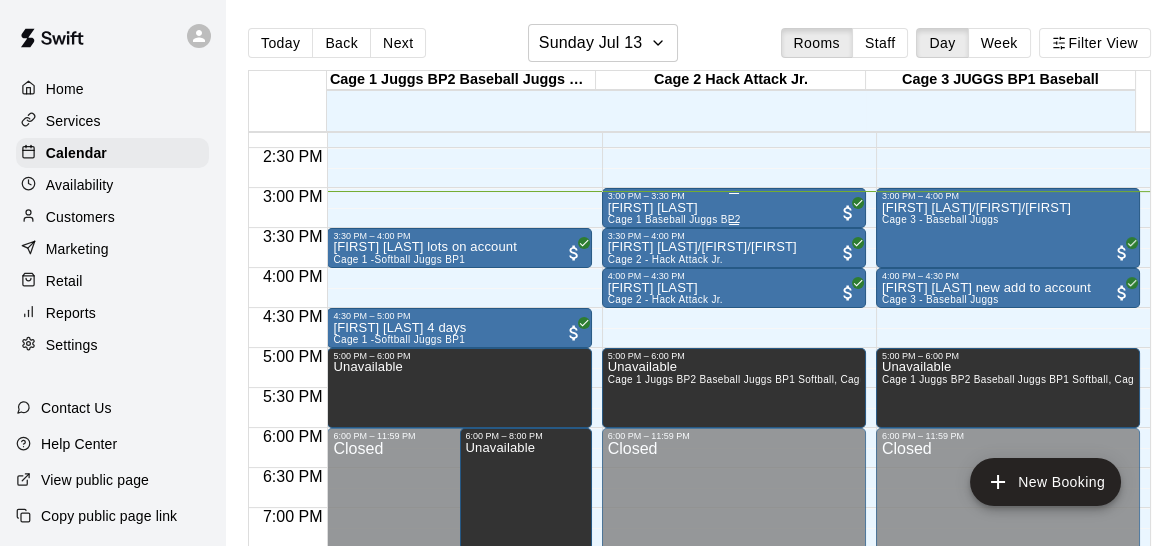 click on "Luca DiMauro  Cage 1 Baseball Juggs BP2" at bounding box center [674, 474] 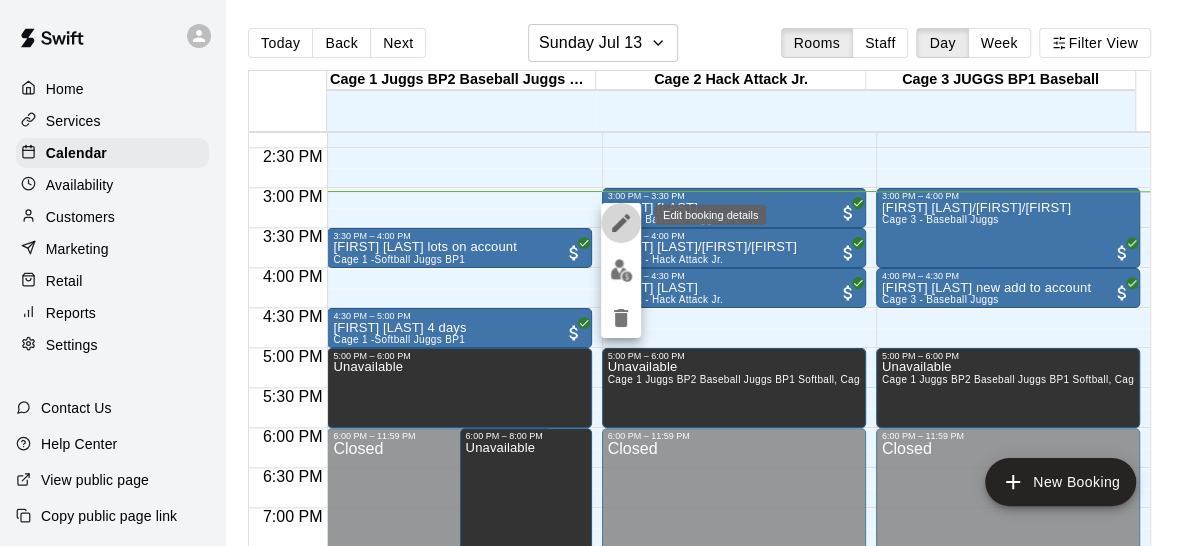 click 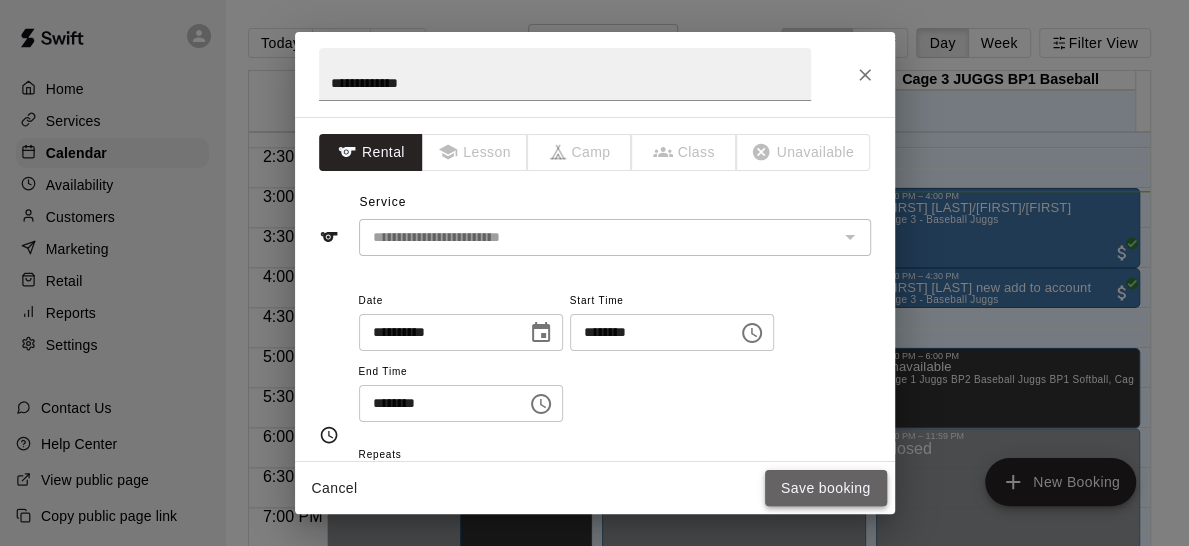 click on "Save booking" at bounding box center (826, 488) 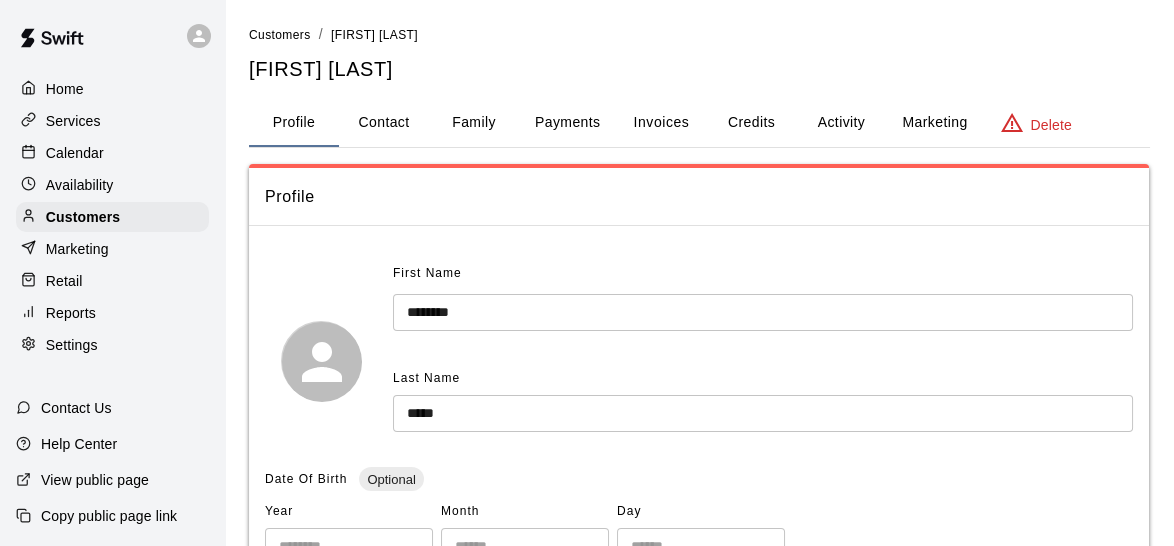 scroll, scrollTop: 531, scrollLeft: 0, axis: vertical 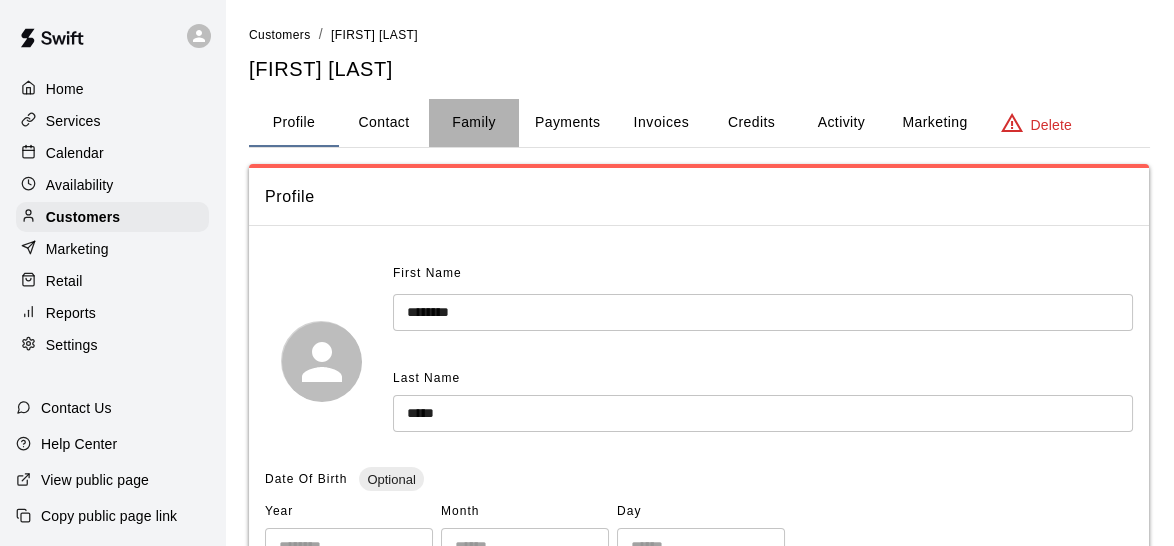 click on "Family" at bounding box center [474, 123] 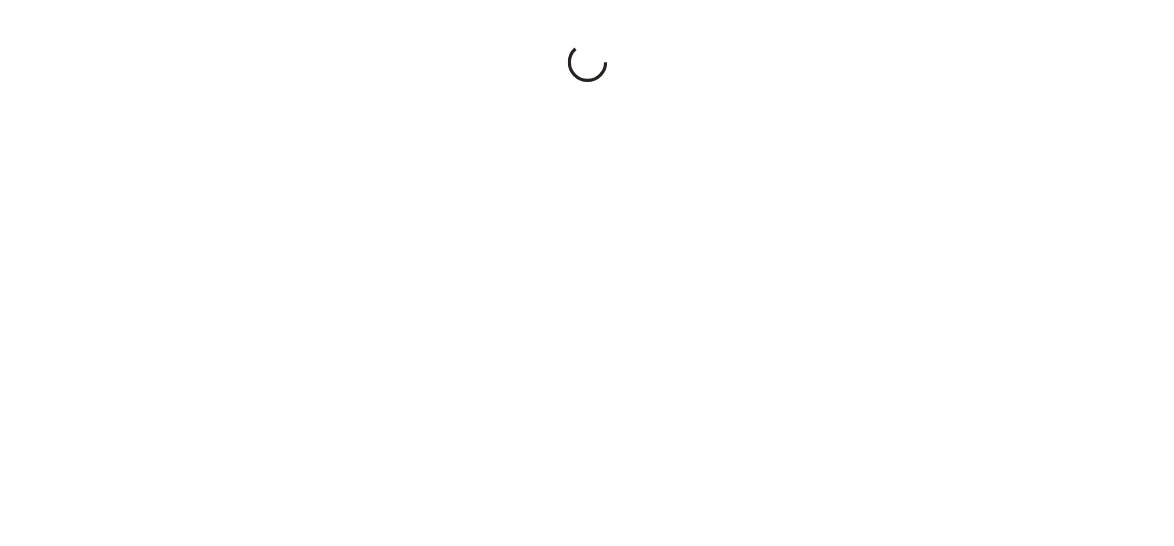 scroll, scrollTop: 0, scrollLeft: 0, axis: both 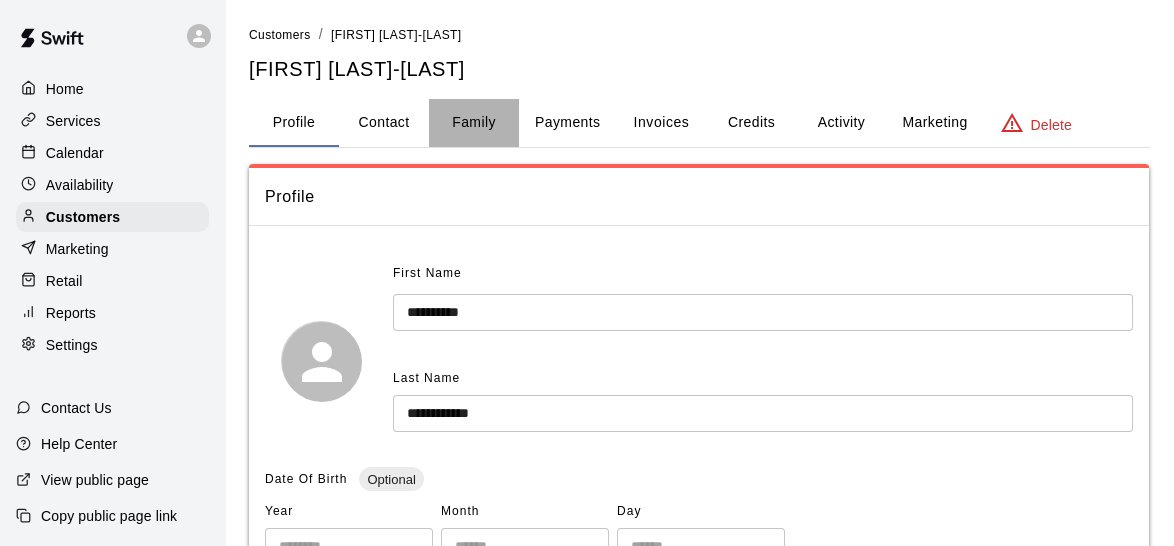 click on "Family" at bounding box center (474, 123) 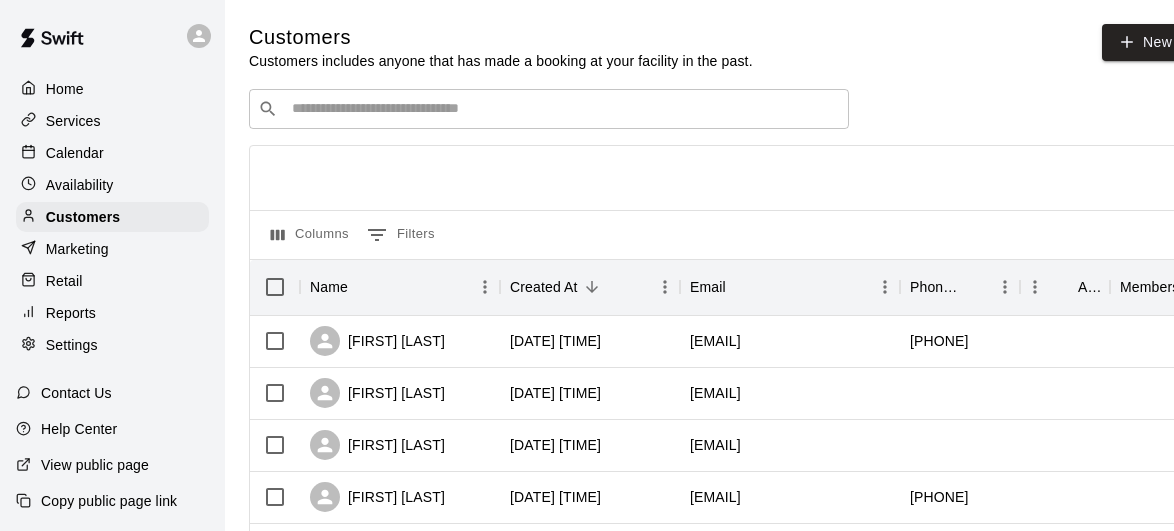 scroll, scrollTop: 0, scrollLeft: 0, axis: both 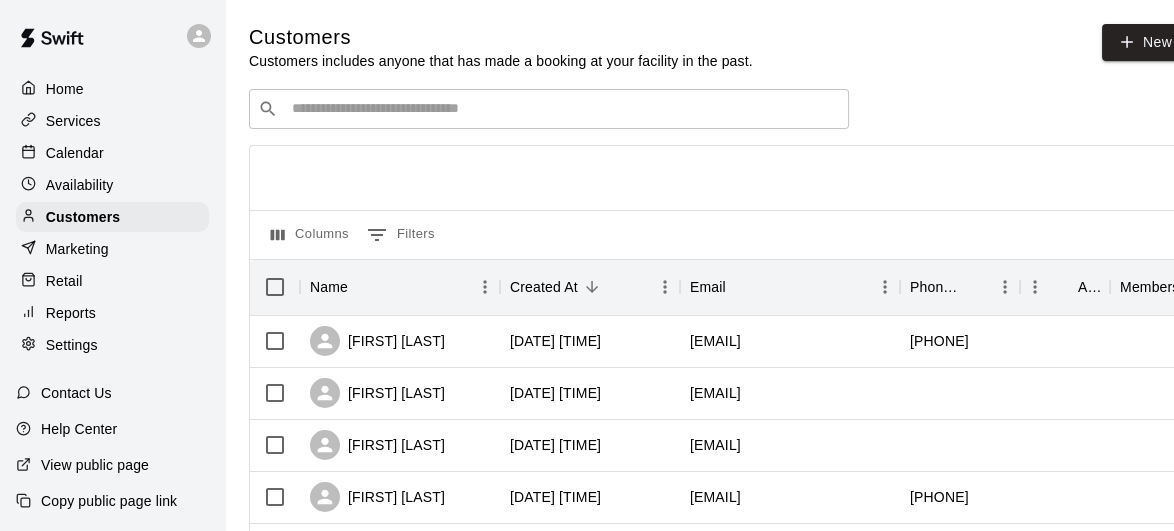 click on "​ ​" at bounding box center [549, 109] 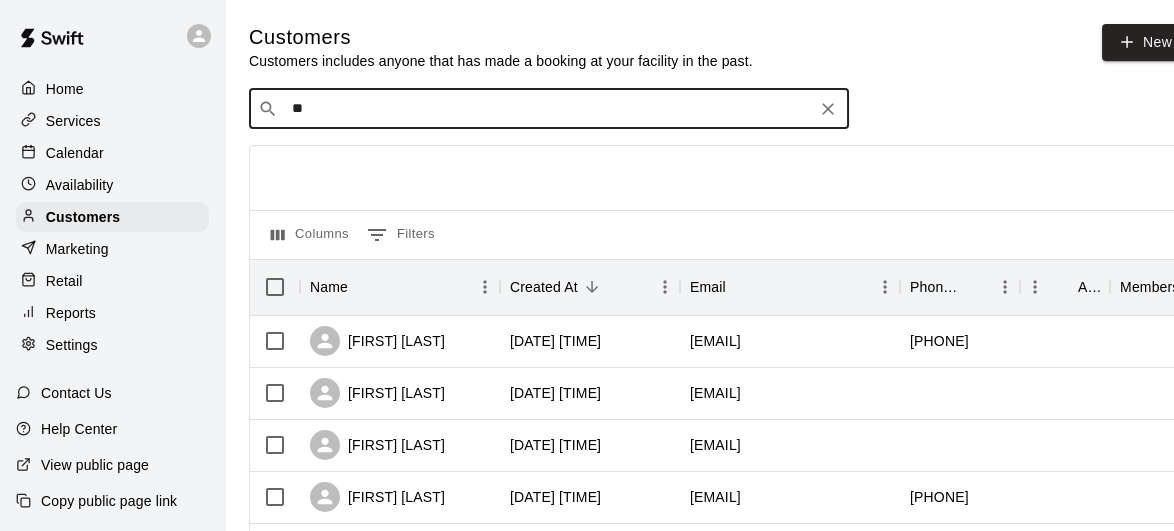 type on "***" 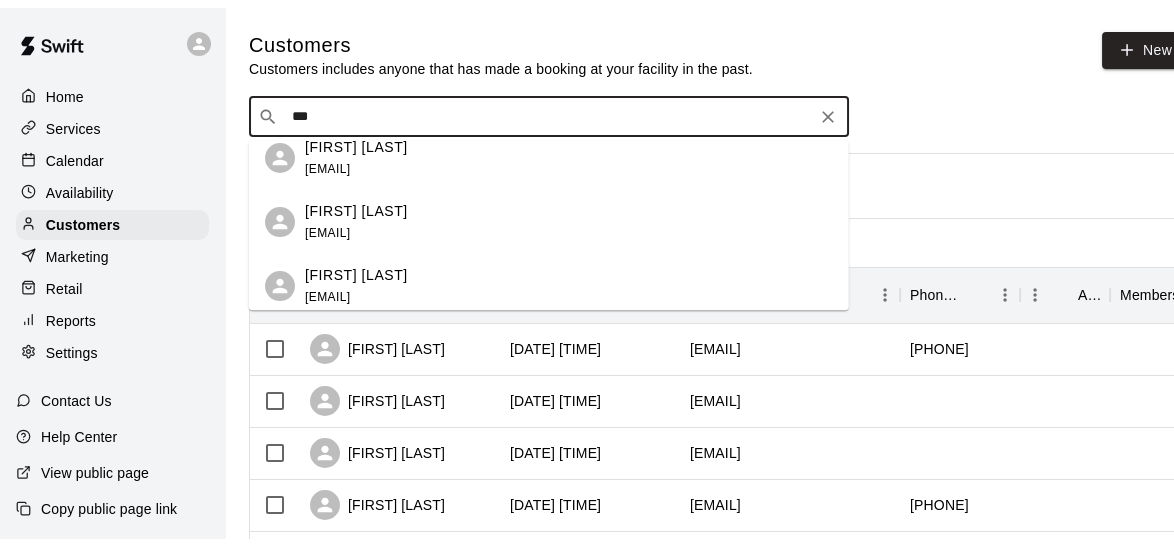 scroll, scrollTop: 211, scrollLeft: 0, axis: vertical 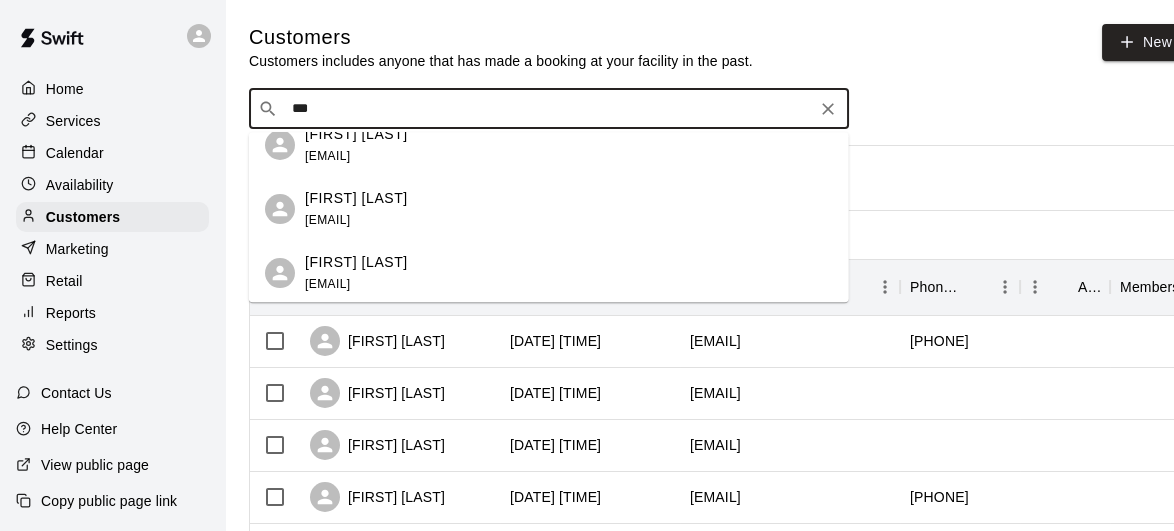 click on "Luca DiMauro  ghazald@hotmail.ca" at bounding box center [569, 209] 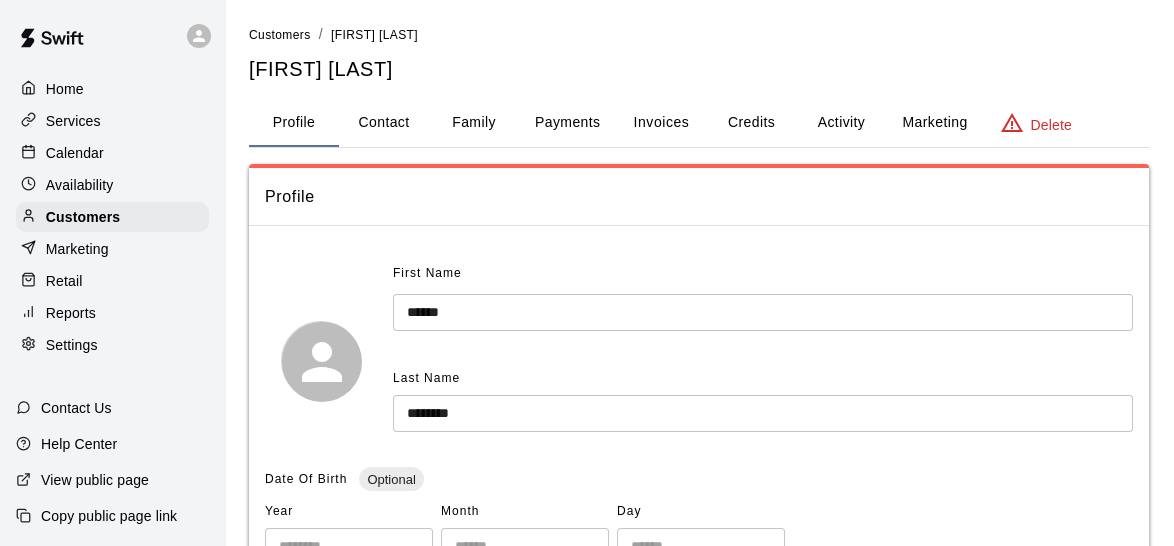 scroll, scrollTop: 531, scrollLeft: 0, axis: vertical 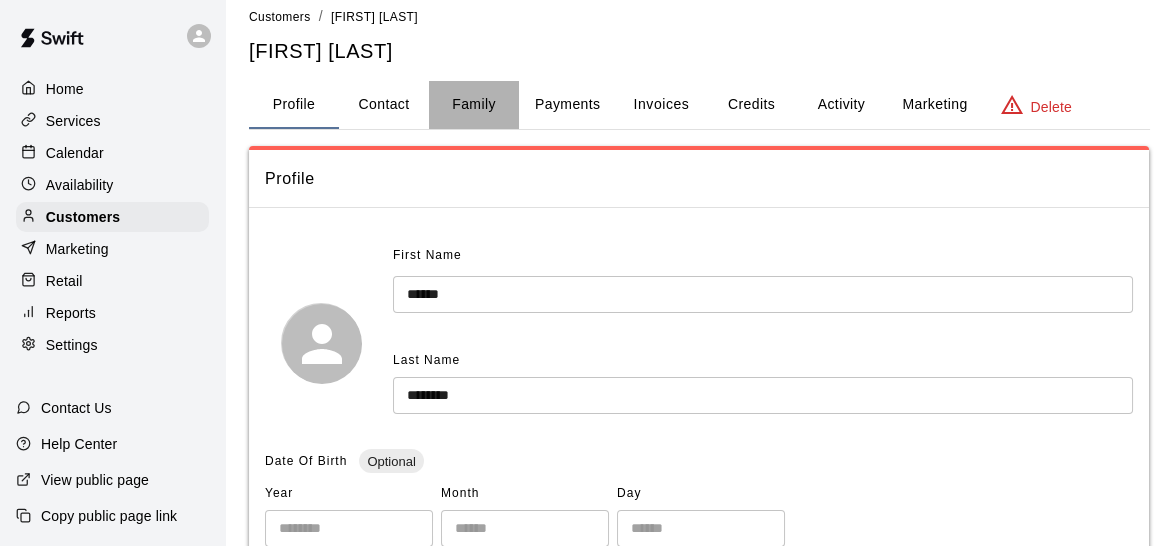 click on "Family" at bounding box center (474, 105) 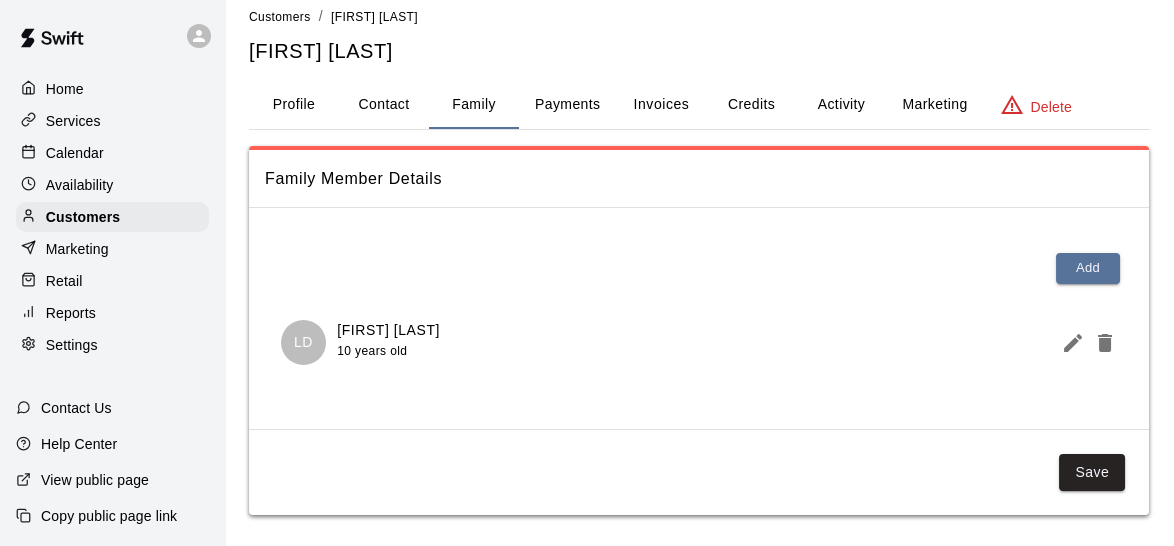 scroll, scrollTop: 26, scrollLeft: 0, axis: vertical 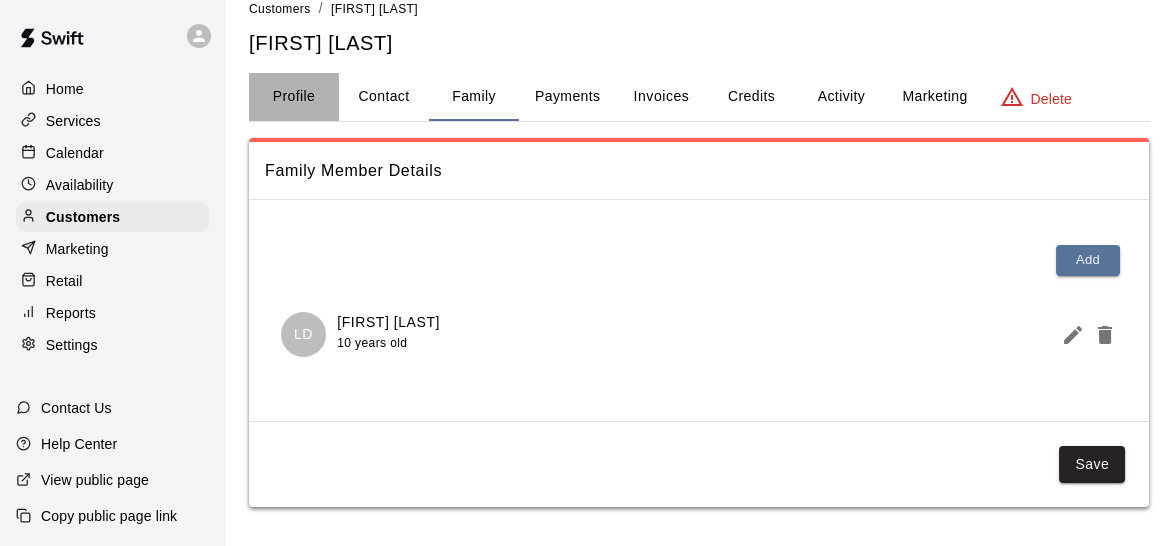 click on "Profile" at bounding box center [294, 97] 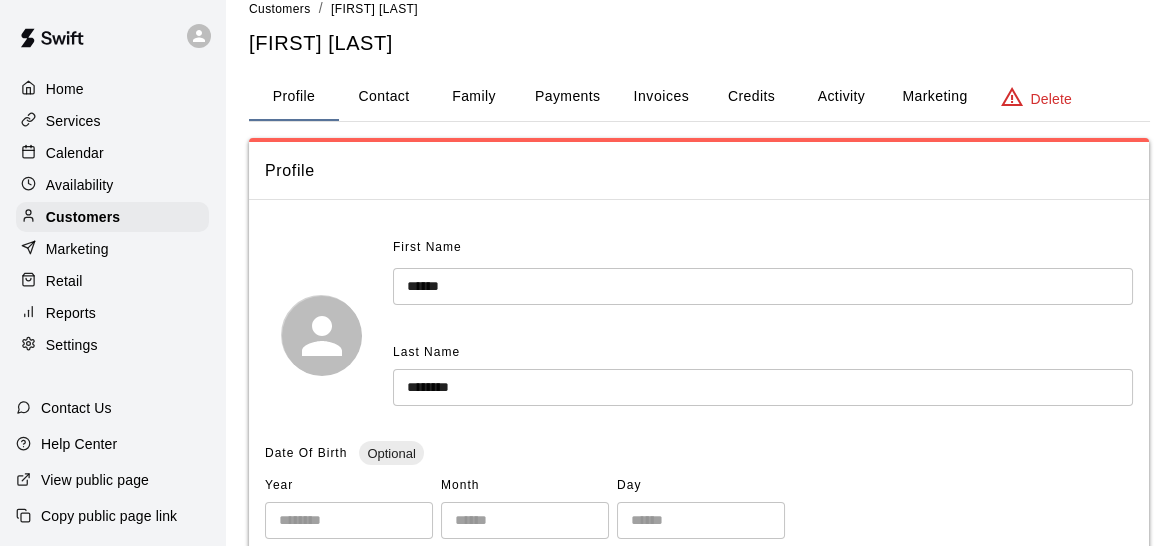 scroll, scrollTop: 531, scrollLeft: 0, axis: vertical 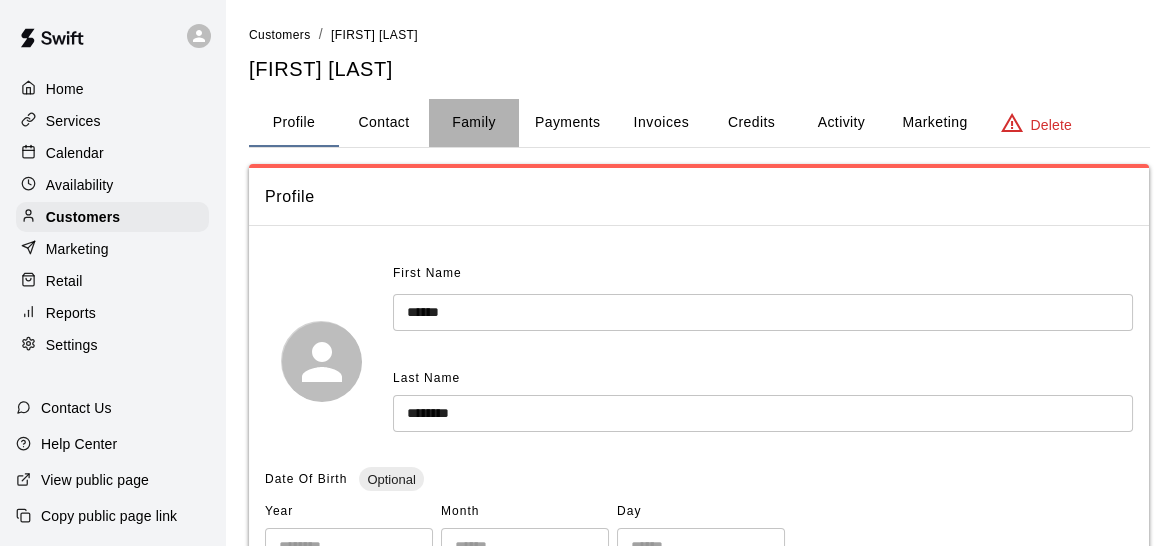 click on "Family" at bounding box center (474, 123) 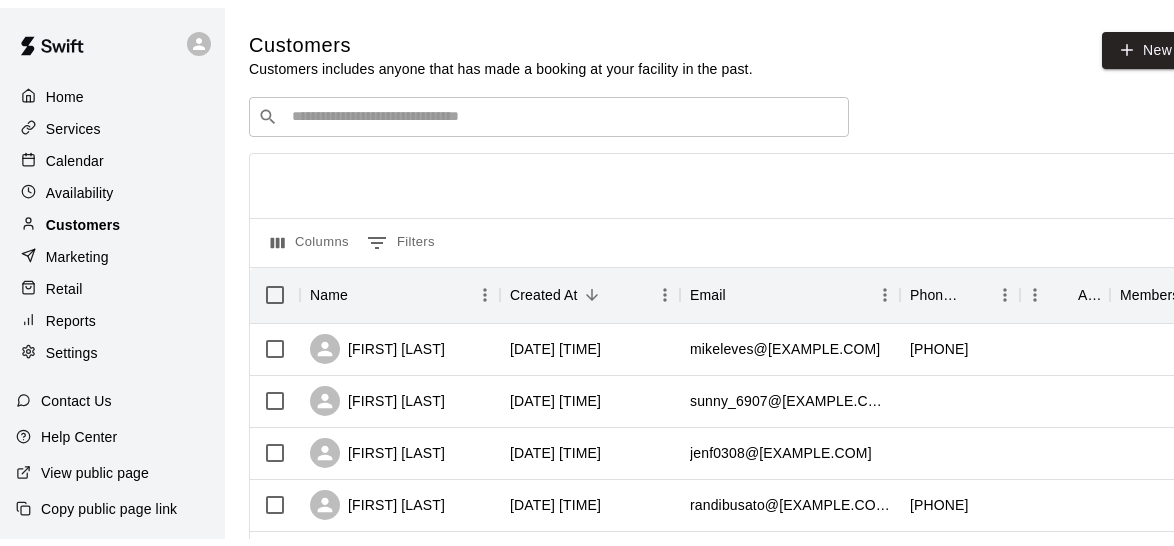 scroll, scrollTop: 0, scrollLeft: 0, axis: both 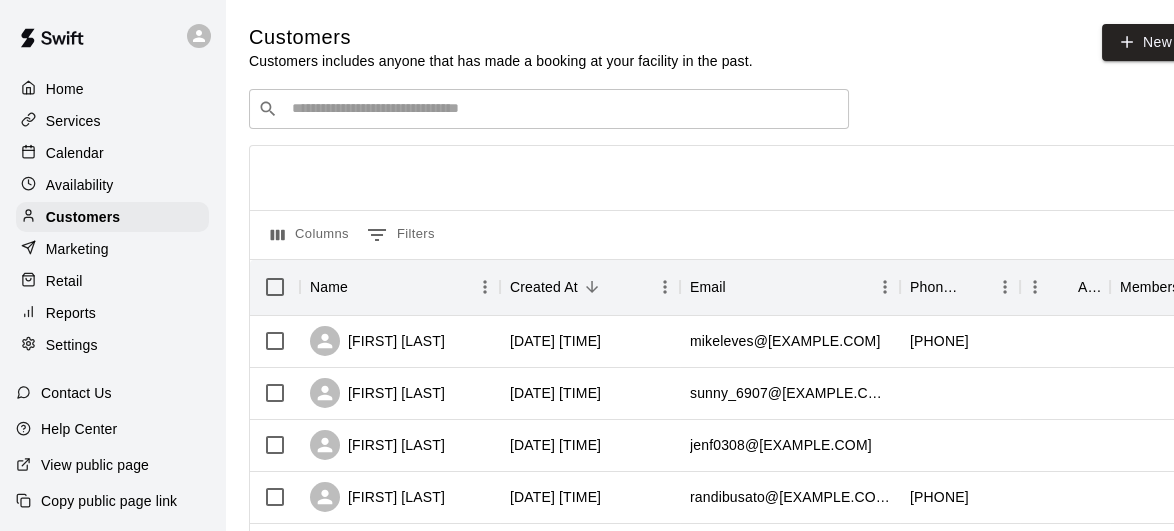 click at bounding box center [563, 109] 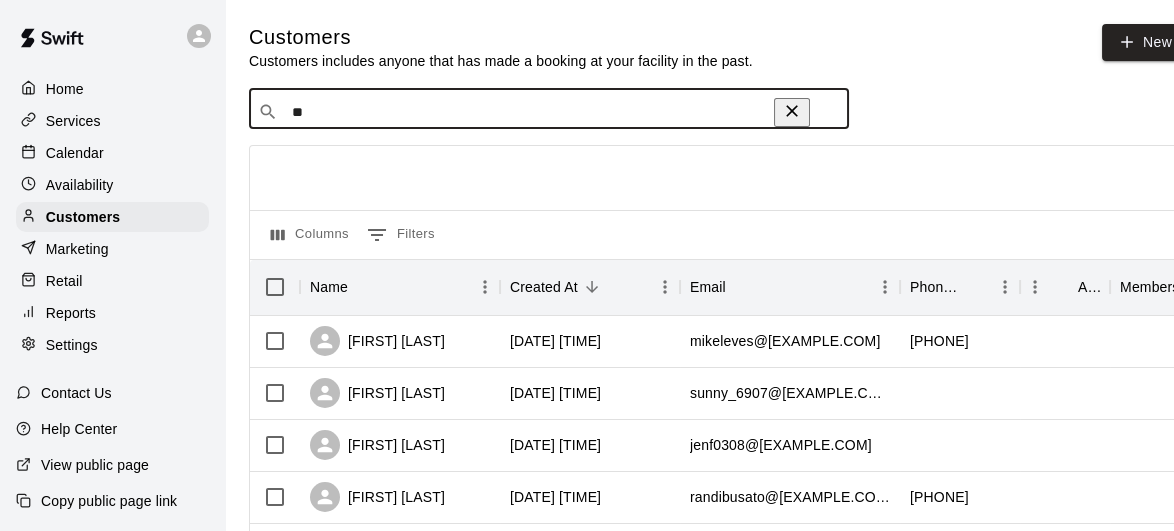 type on "***" 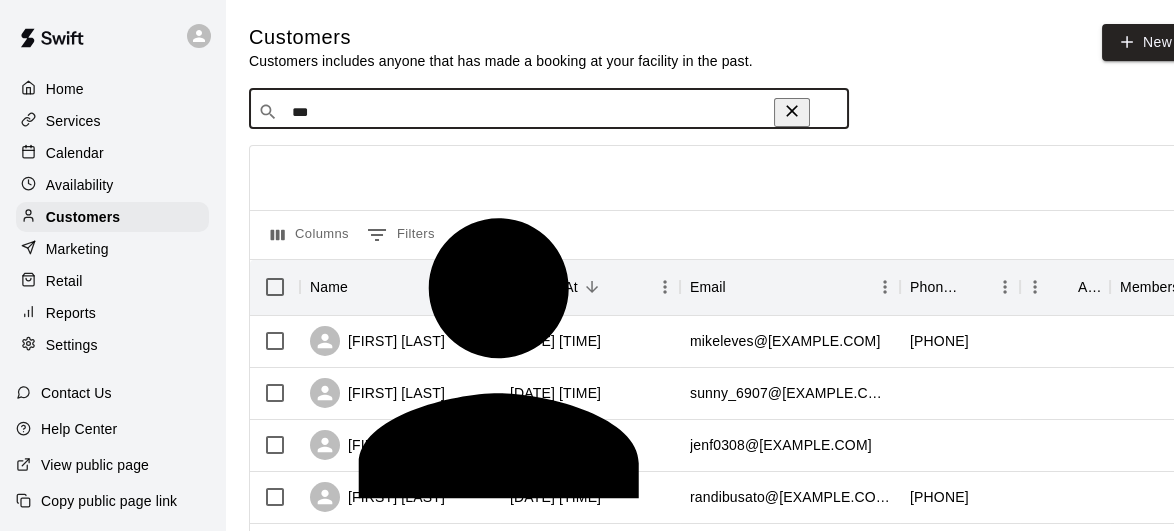 click on "ROBERT PIPITONE" at bounding box center (343, 1089) 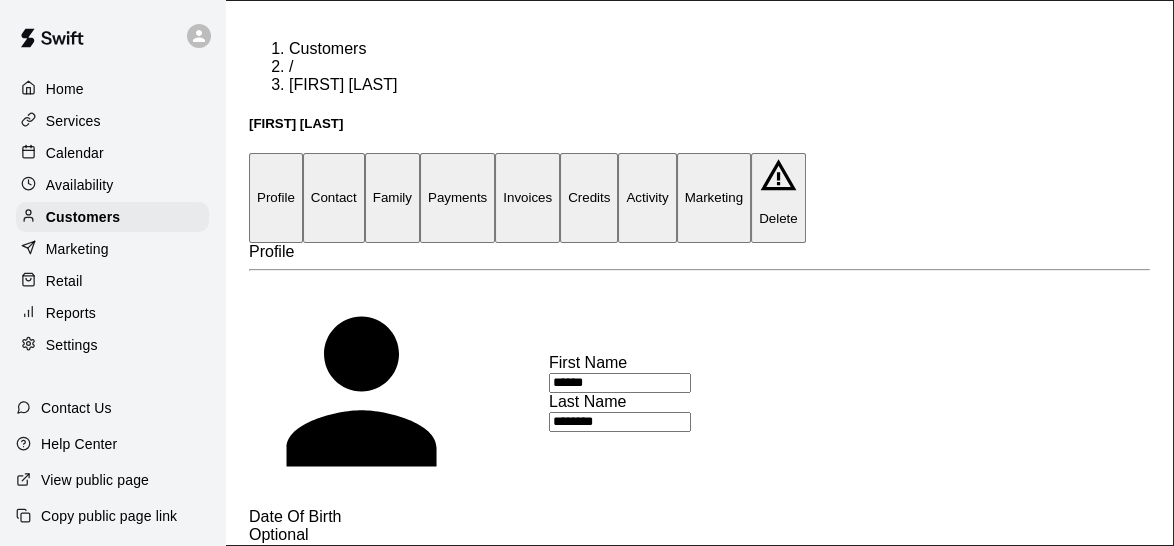 click on "Family" at bounding box center (392, 197) 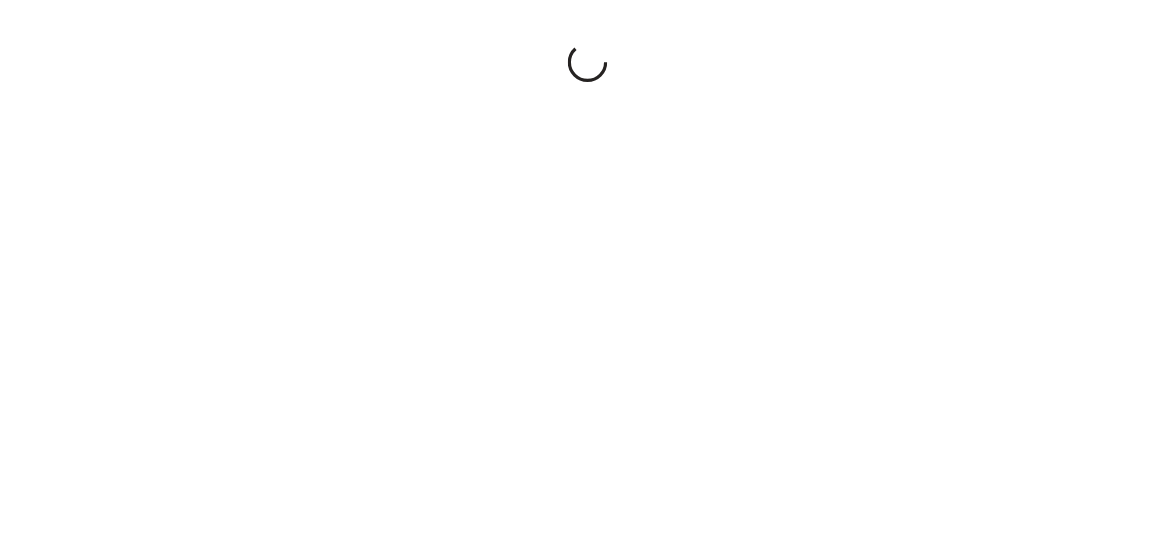 scroll, scrollTop: 0, scrollLeft: 0, axis: both 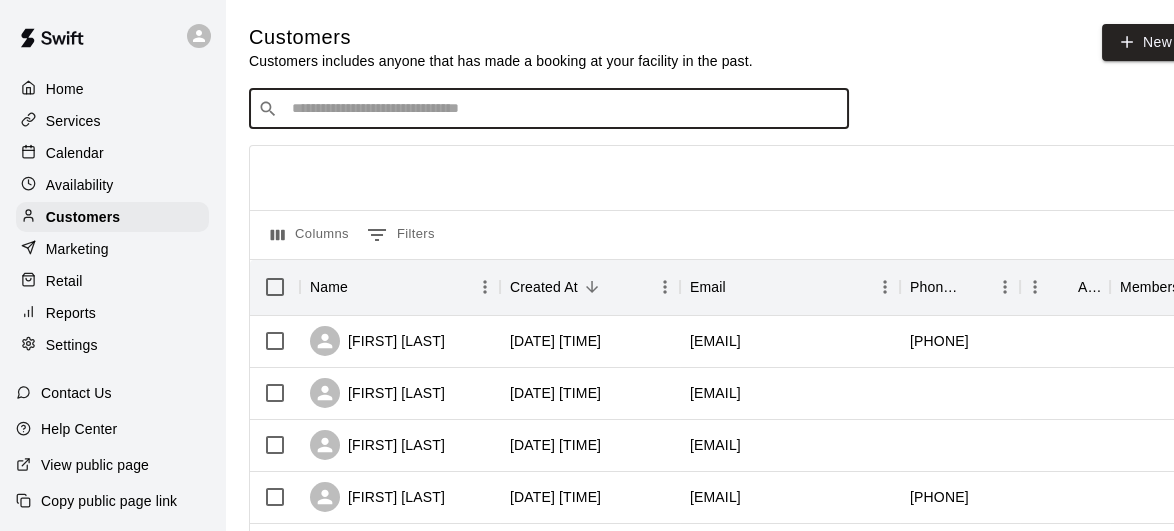 click at bounding box center [563, 109] 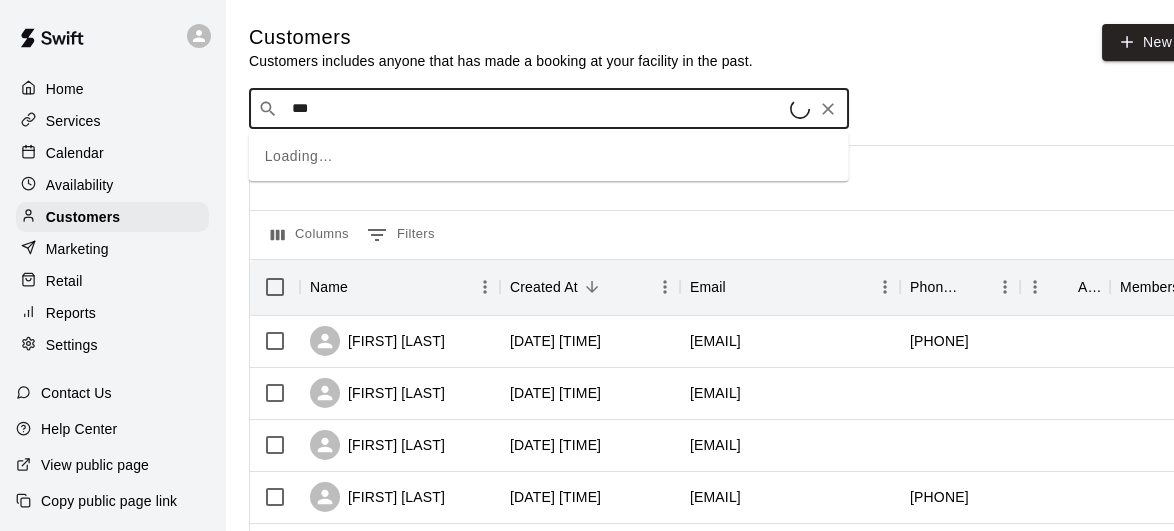 type on "****" 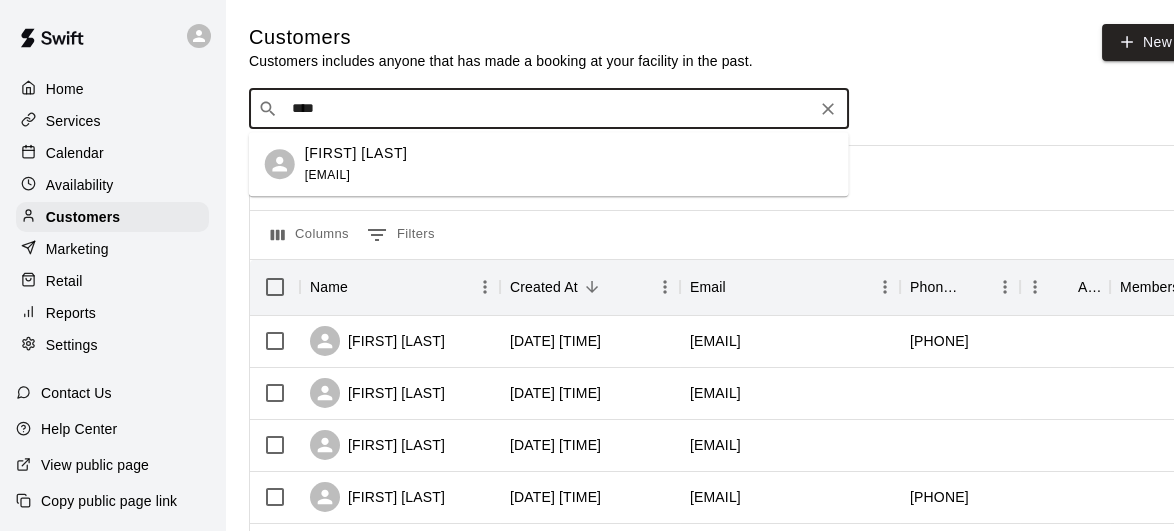 click on "[FIRST] [LAST] [EMAIL]" at bounding box center [569, 164] 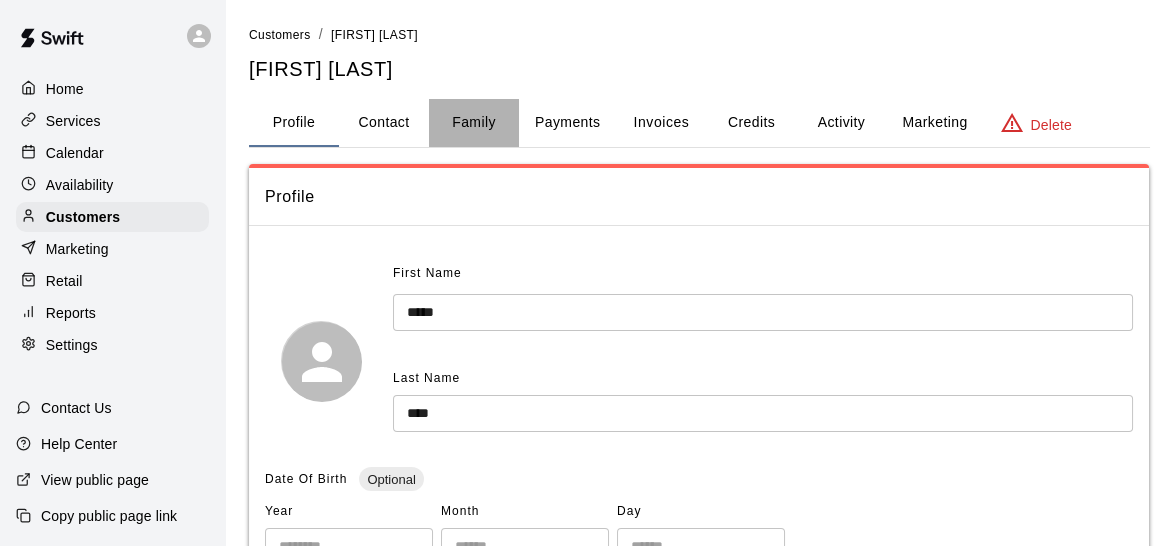click on "Family" at bounding box center (474, 123) 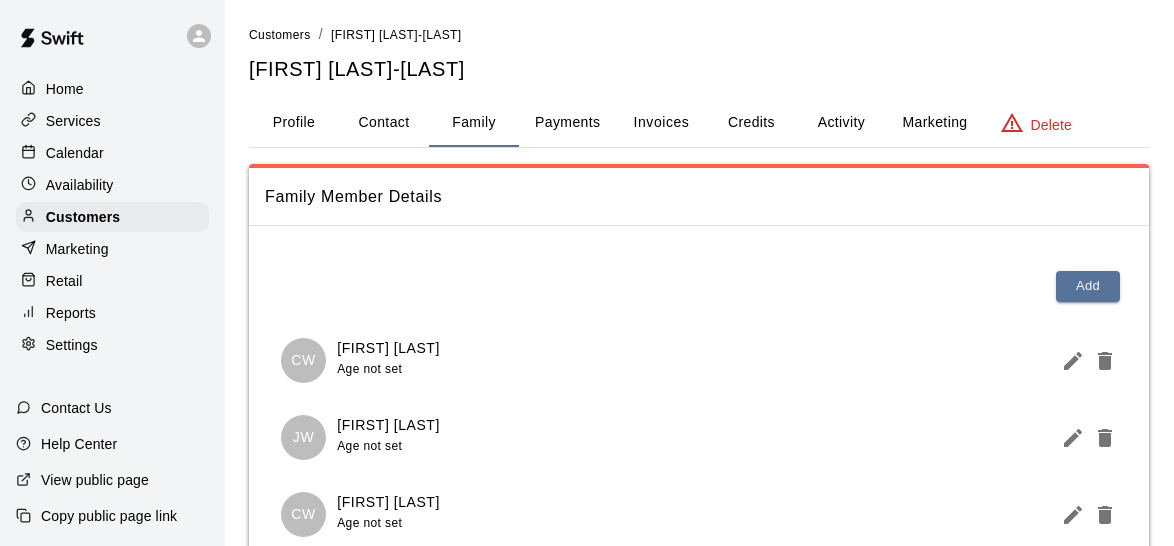 scroll, scrollTop: 0, scrollLeft: 0, axis: both 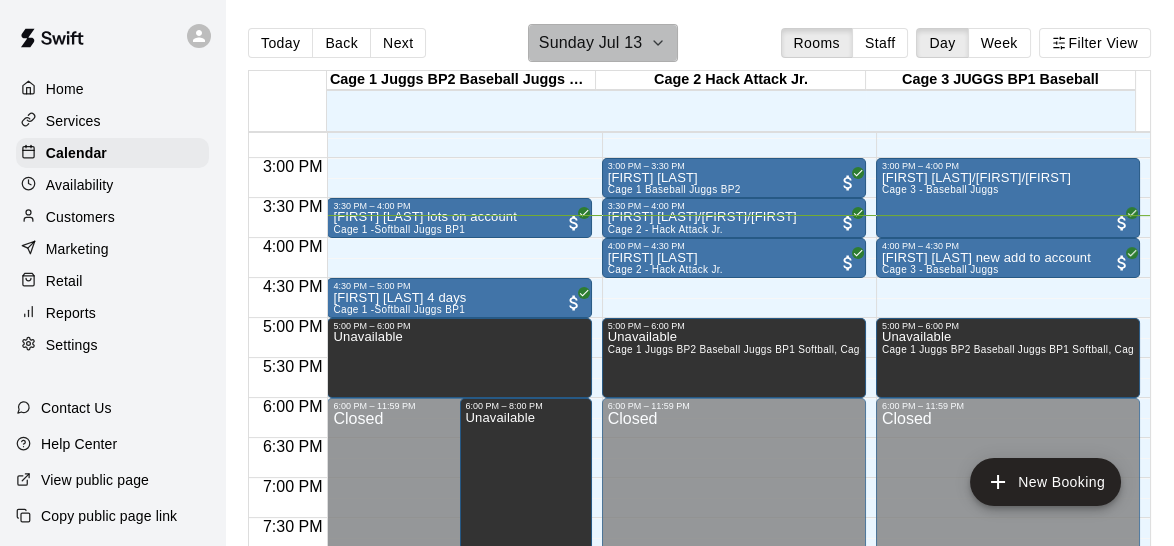 click 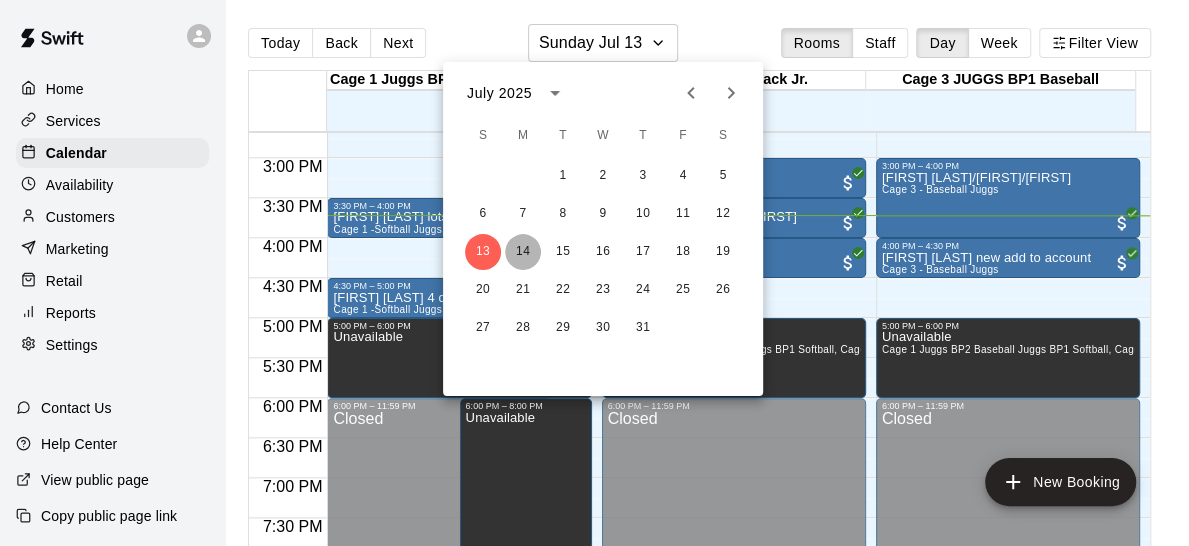 click on "14" at bounding box center [523, 252] 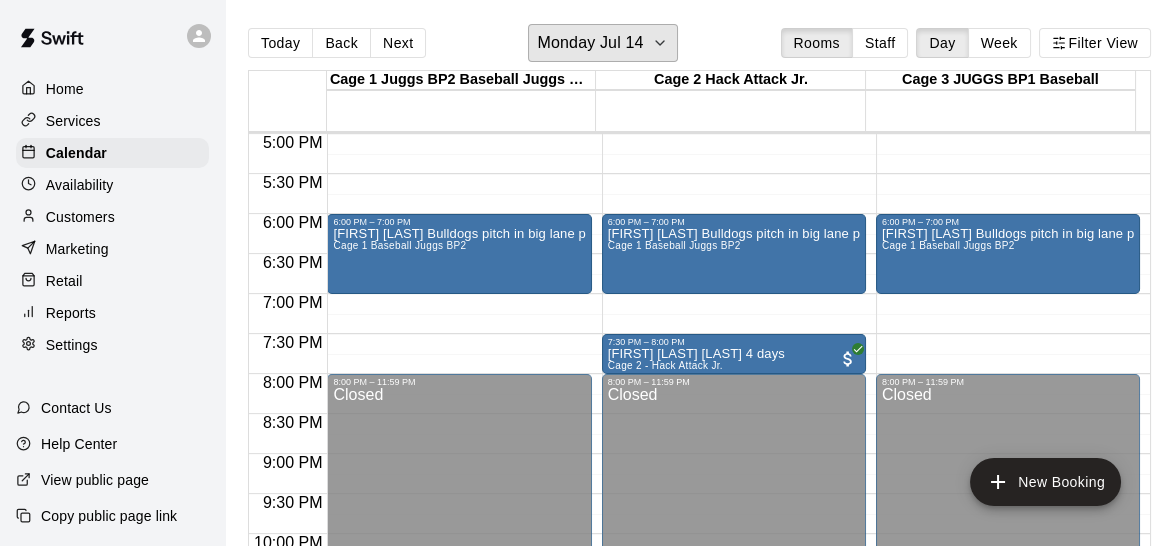 scroll, scrollTop: 1363, scrollLeft: 0, axis: vertical 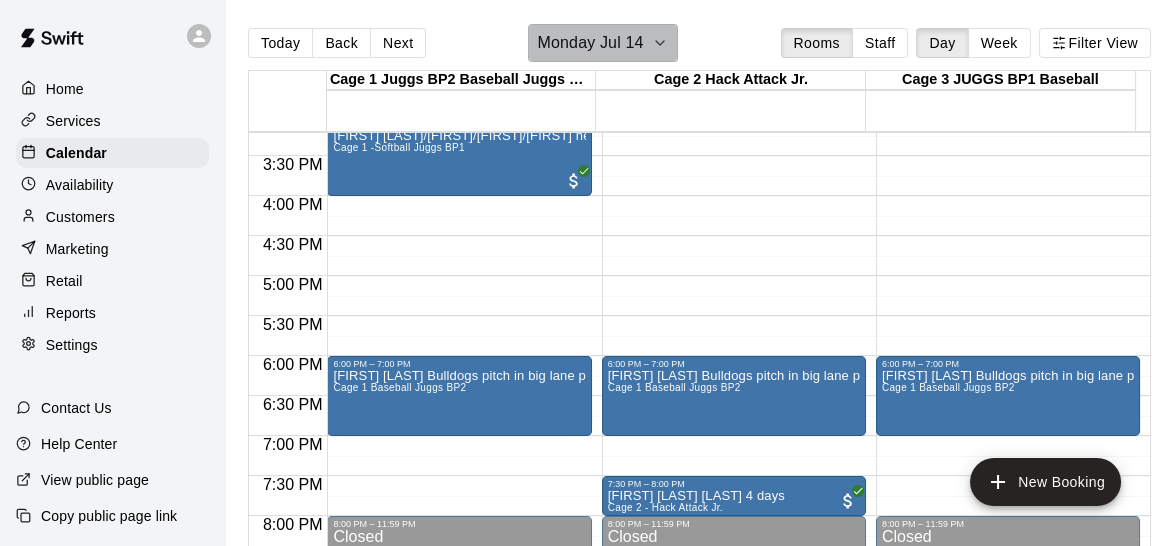 click 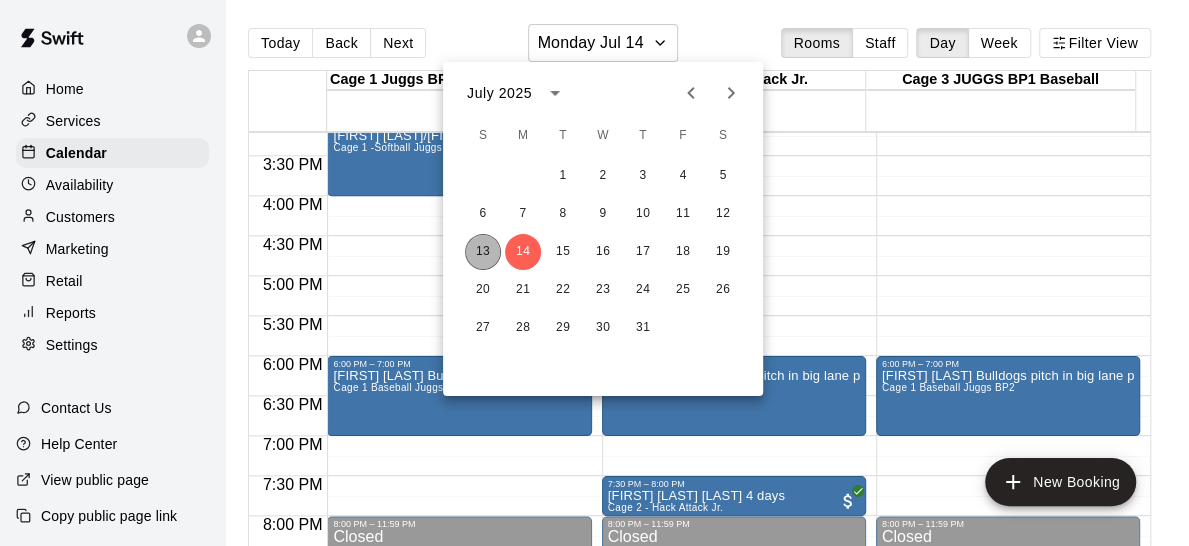 click on "13" at bounding box center (483, 252) 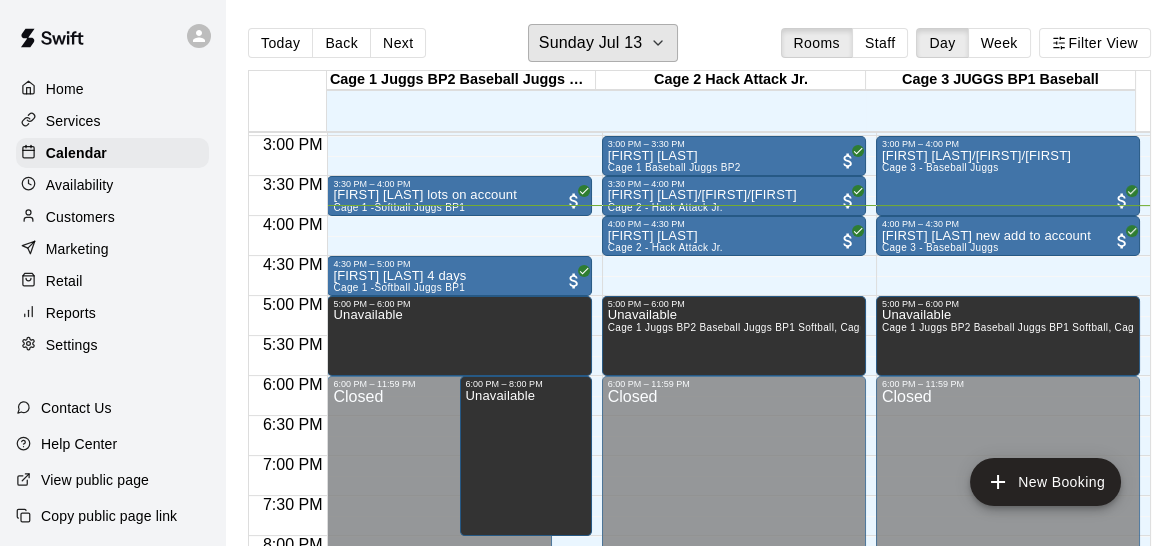 scroll, scrollTop: 1201, scrollLeft: 0, axis: vertical 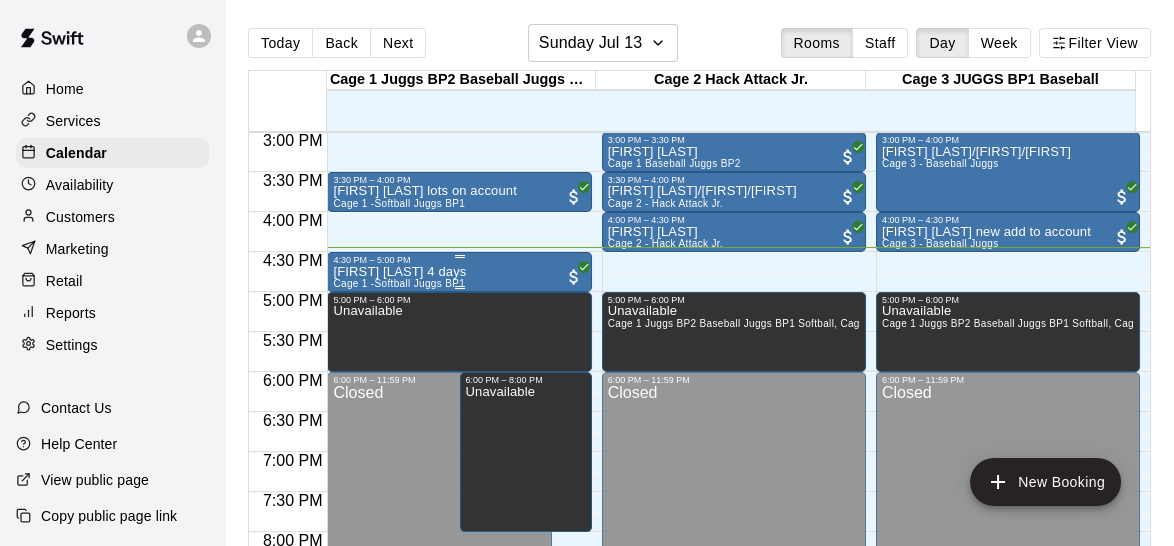 click on "4:30 PM – 5:00 PM" at bounding box center (459, 260) 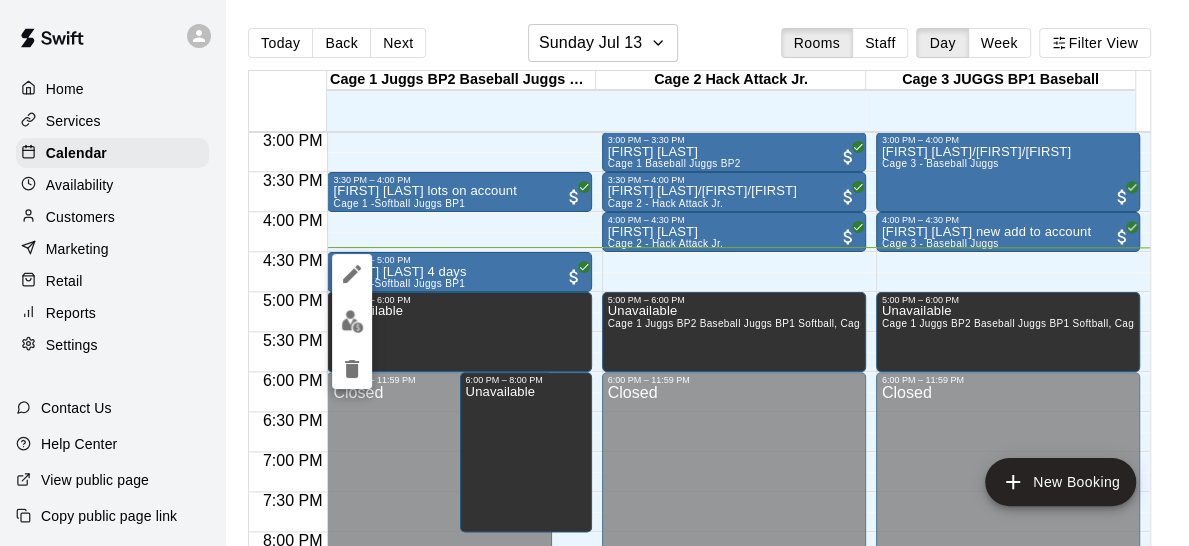 drag, startPoint x: 98, startPoint y: 230, endPoint x: 78, endPoint y: 227, distance: 20.22375 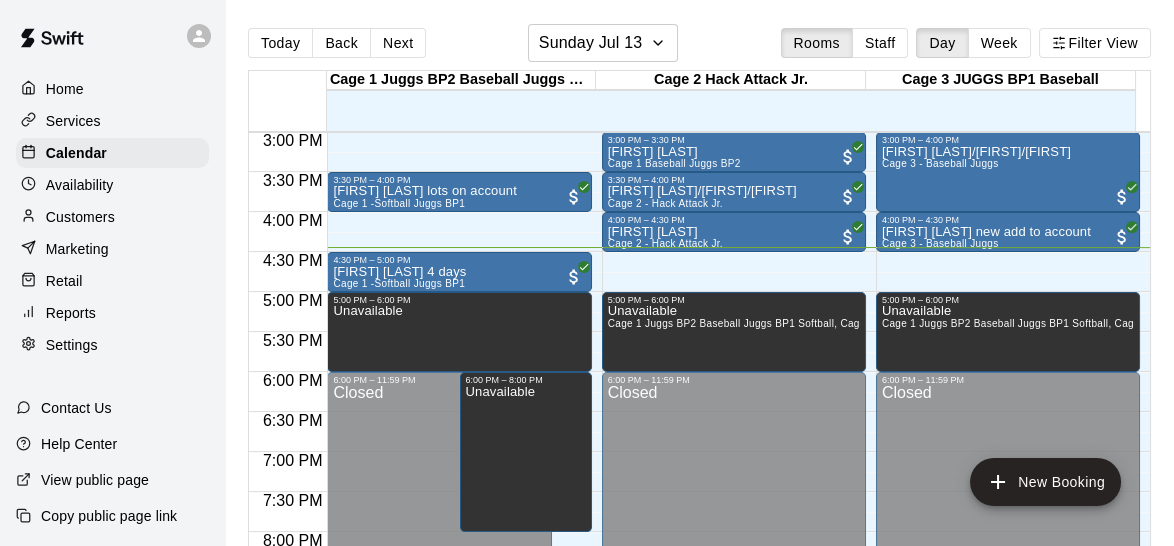 scroll, scrollTop: 22, scrollLeft: 0, axis: vertical 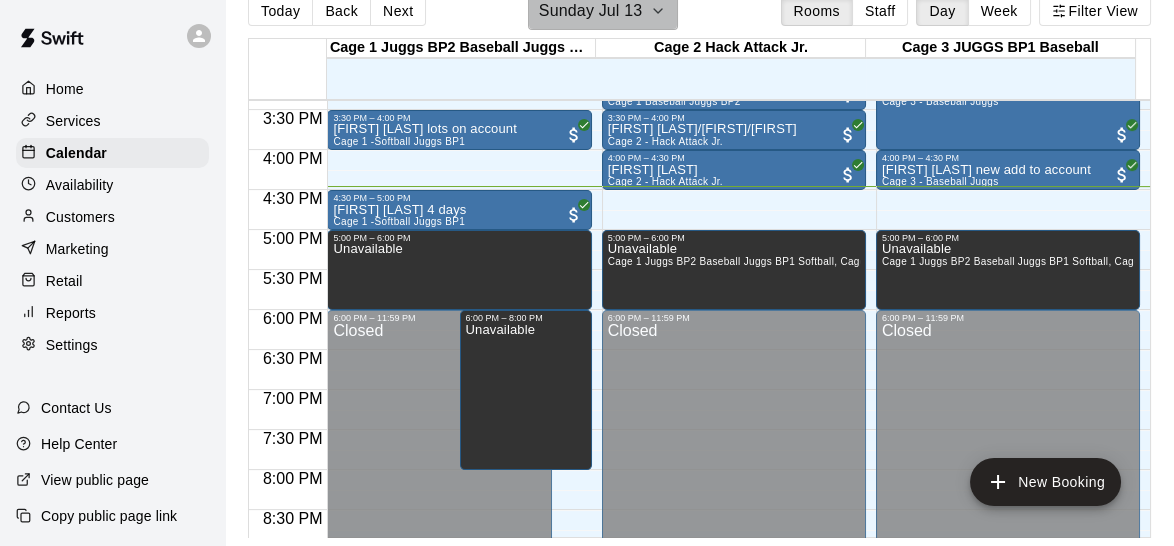 click 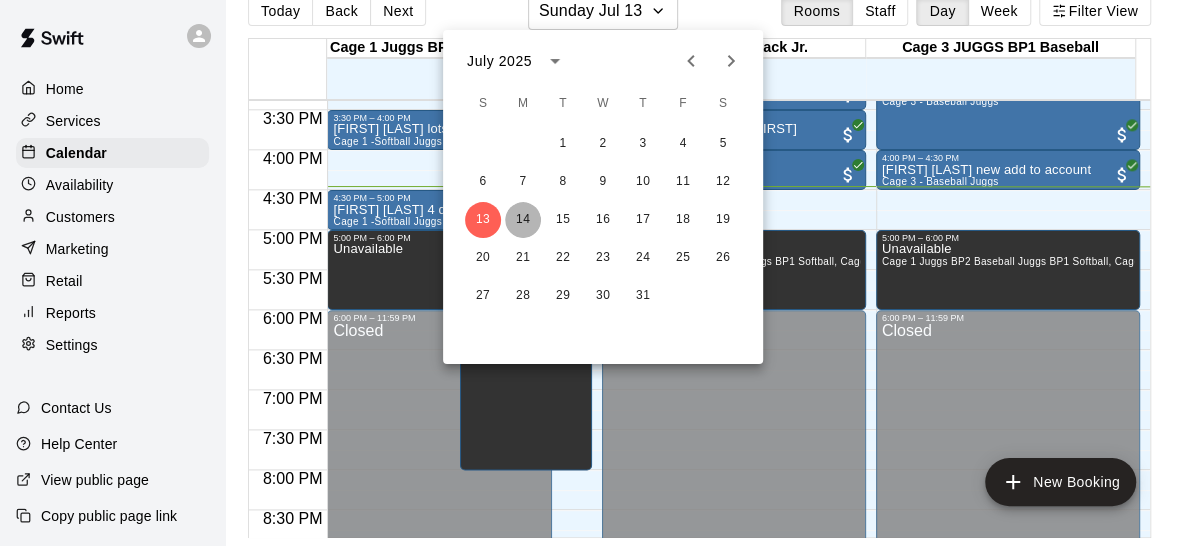 click on "14" at bounding box center (523, 220) 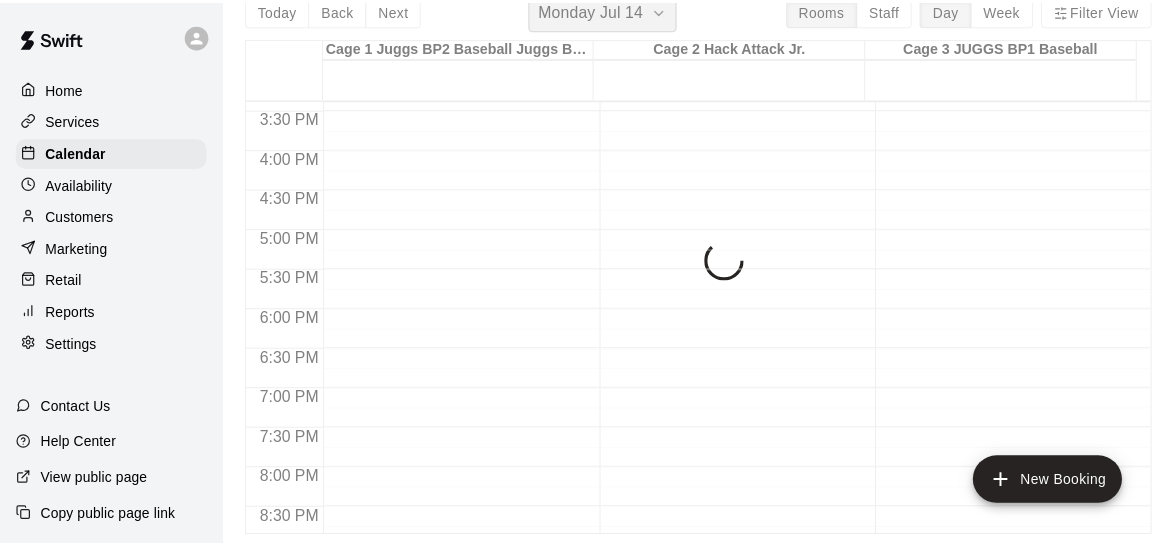 scroll, scrollTop: 24, scrollLeft: 0, axis: vertical 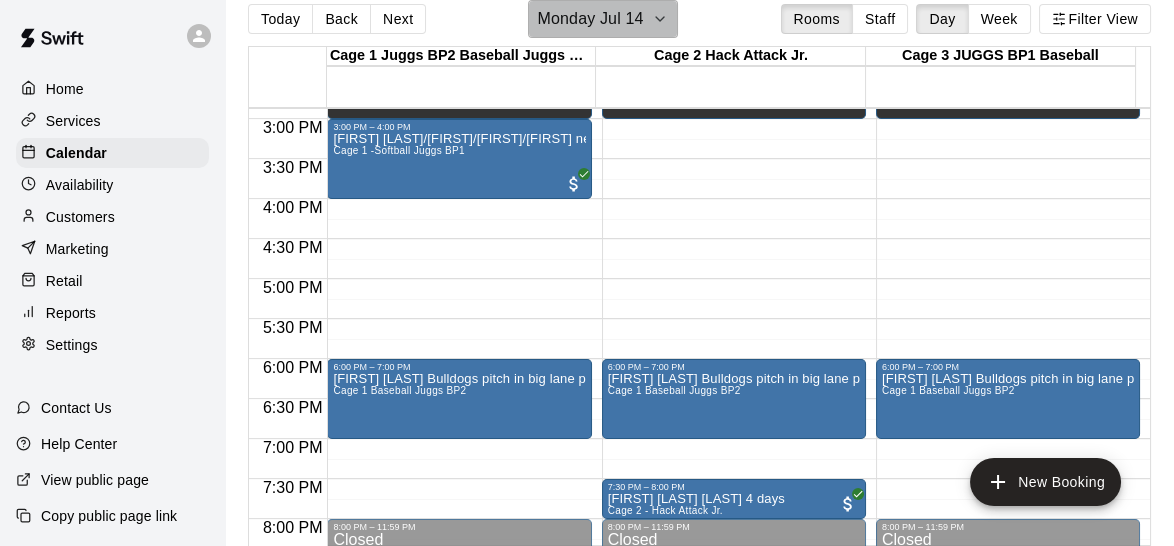 click 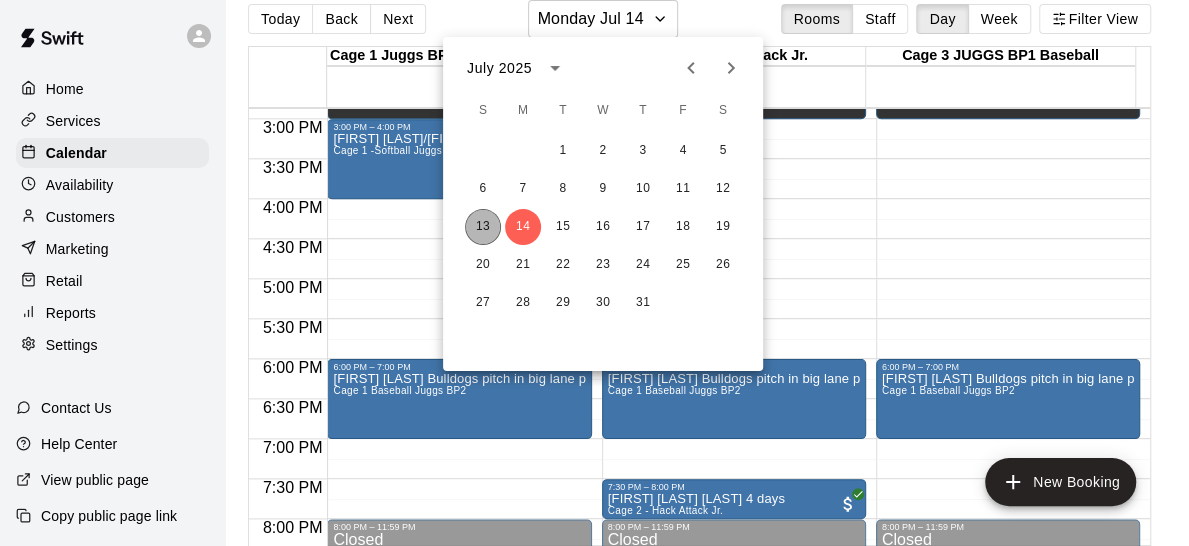 click on "13" at bounding box center (483, 227) 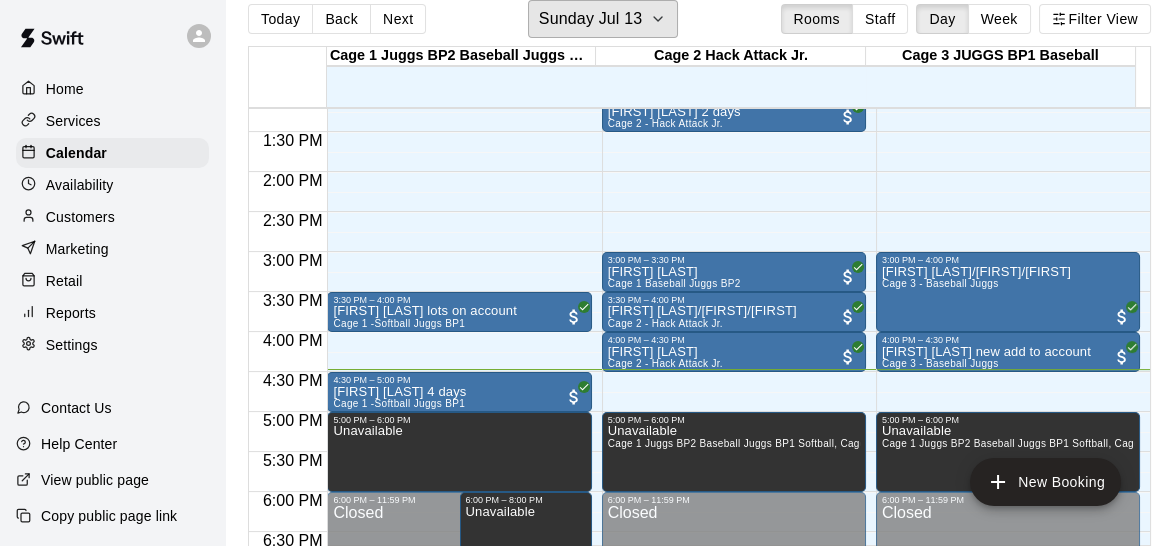 scroll, scrollTop: 1053, scrollLeft: 0, axis: vertical 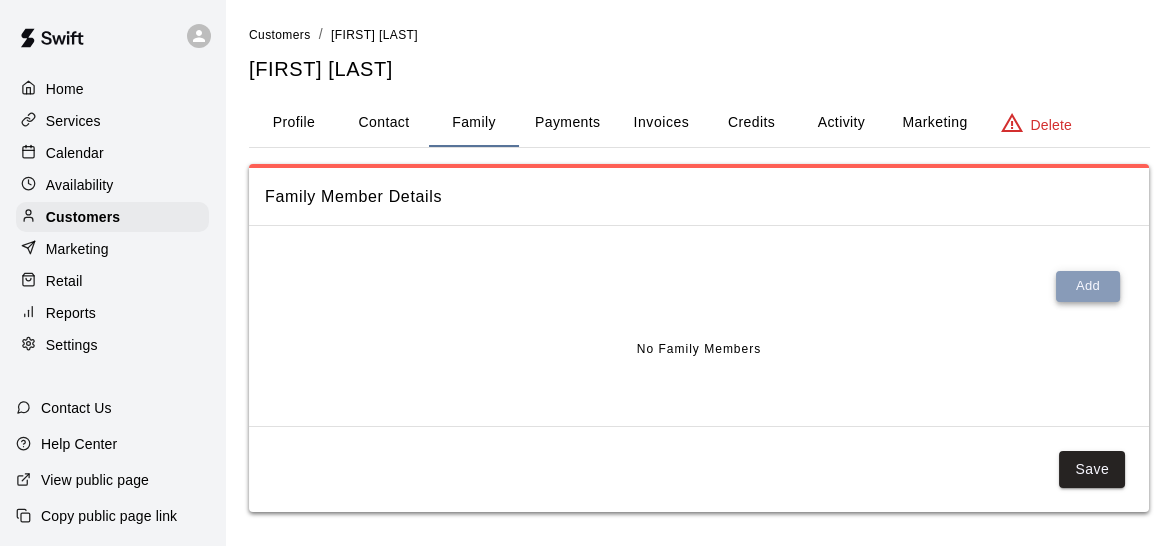 click on "Add" at bounding box center (1088, 286) 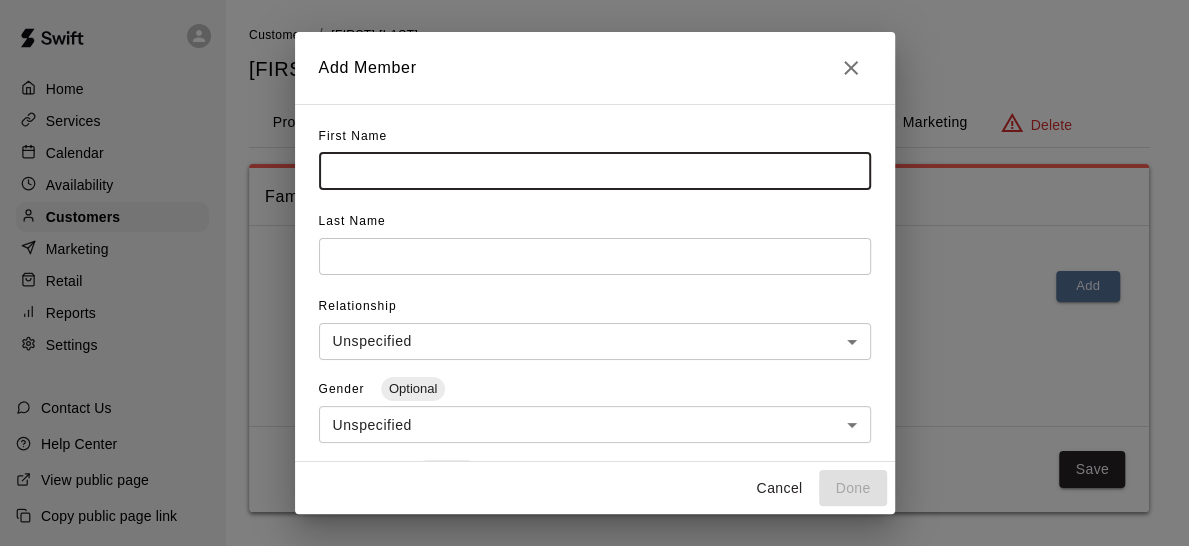 click at bounding box center [595, 171] 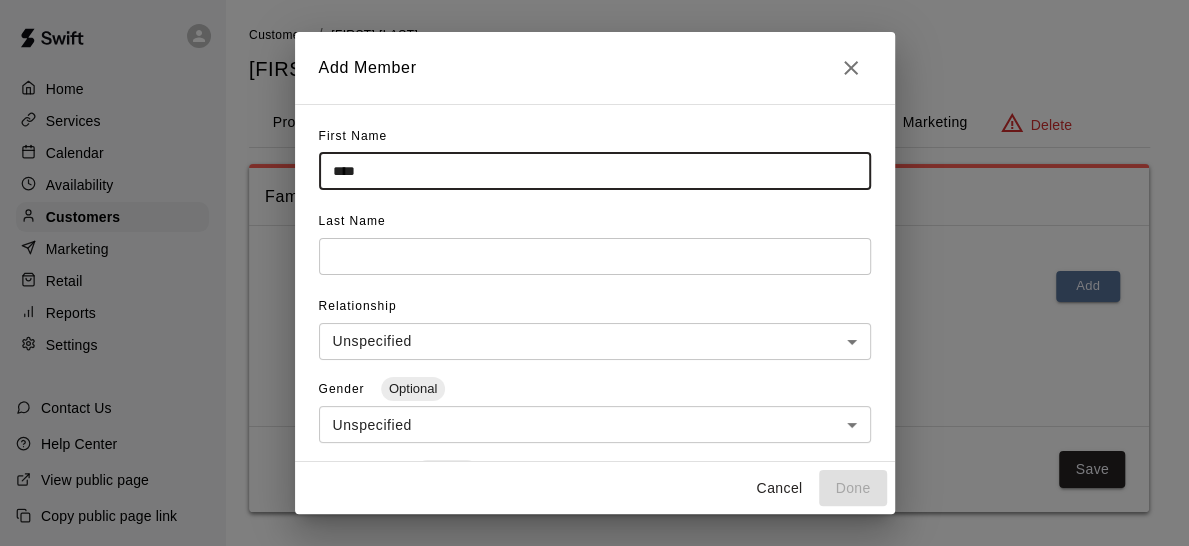 type on "****" 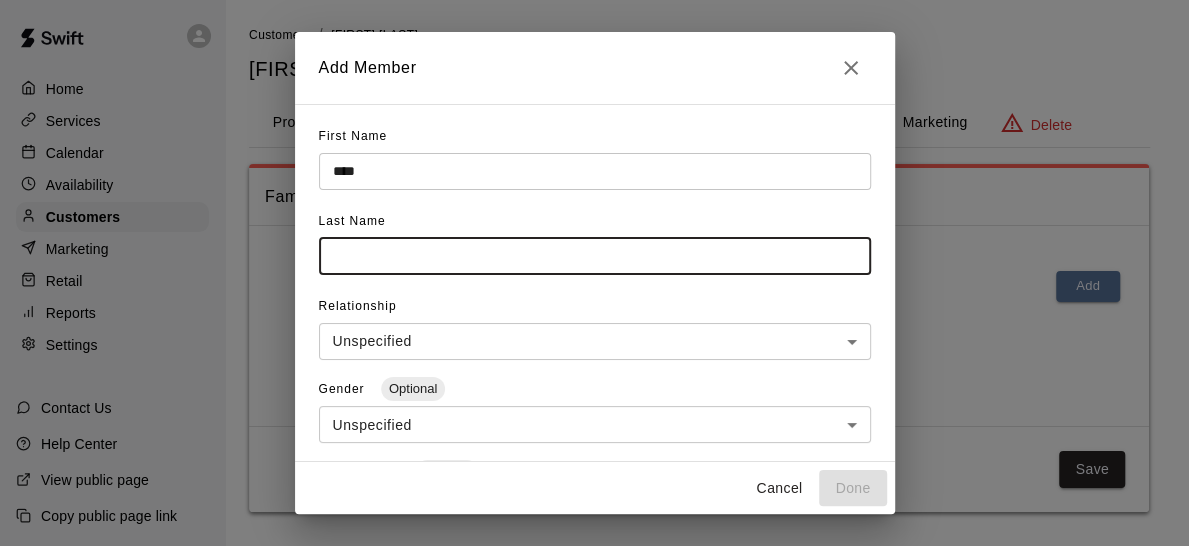 click at bounding box center [595, 256] 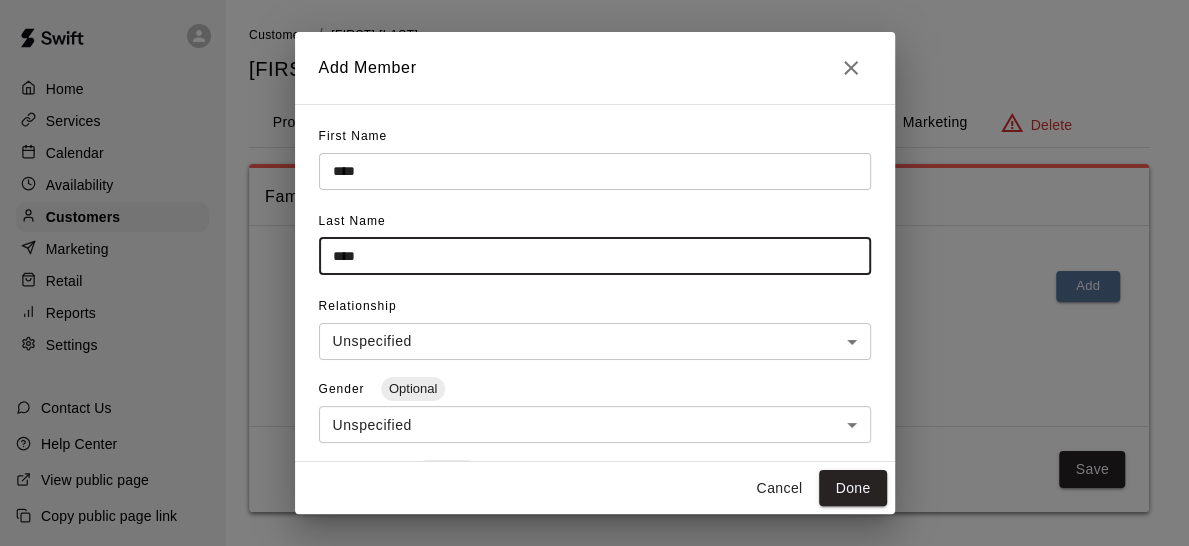 type on "****" 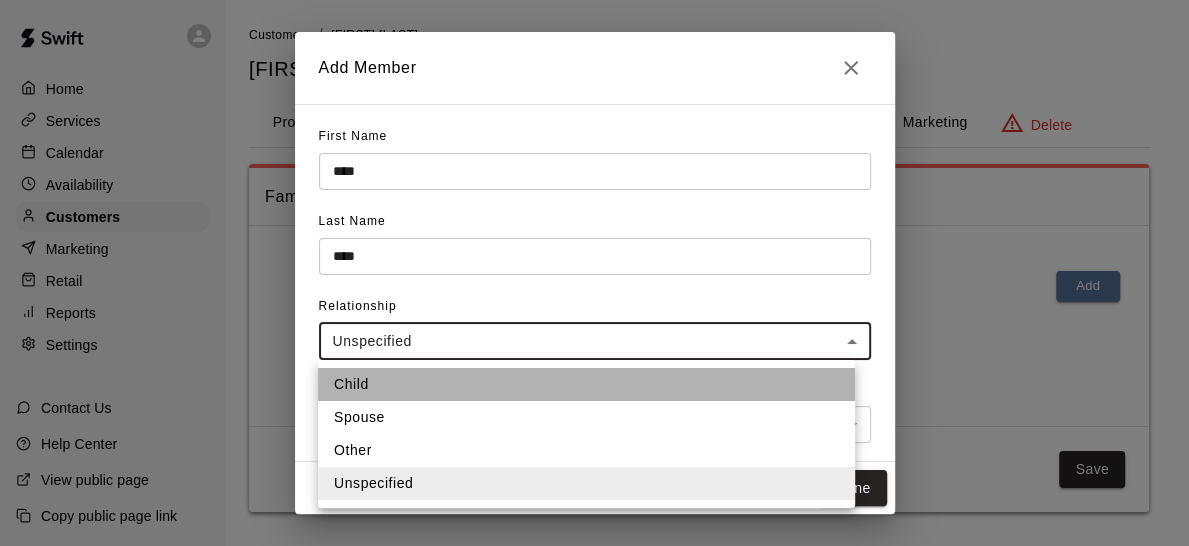 click on "Child" at bounding box center [586, 384] 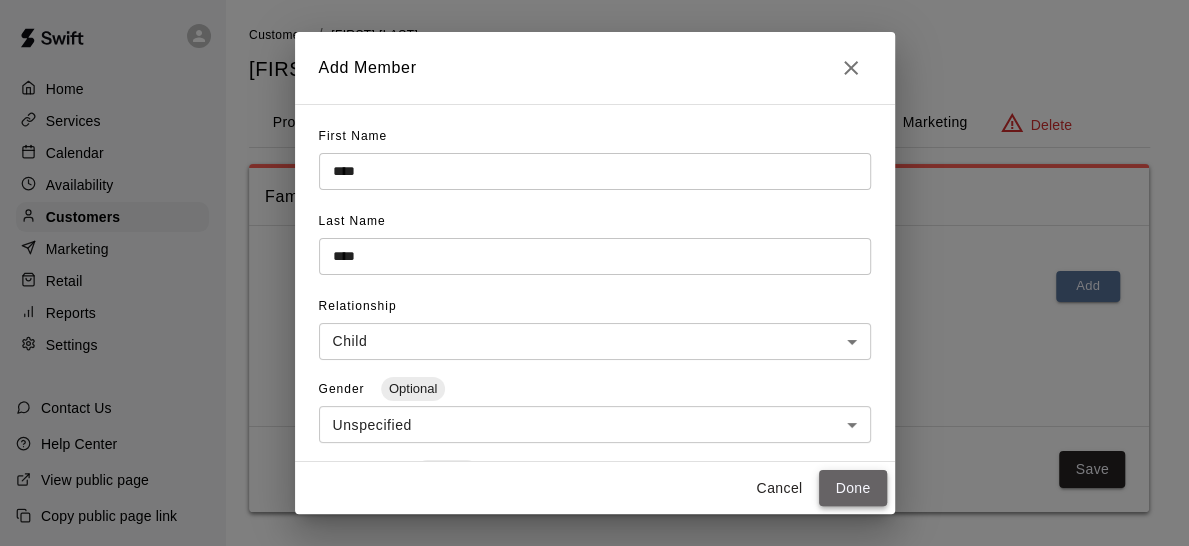 click on "Done" at bounding box center (852, 488) 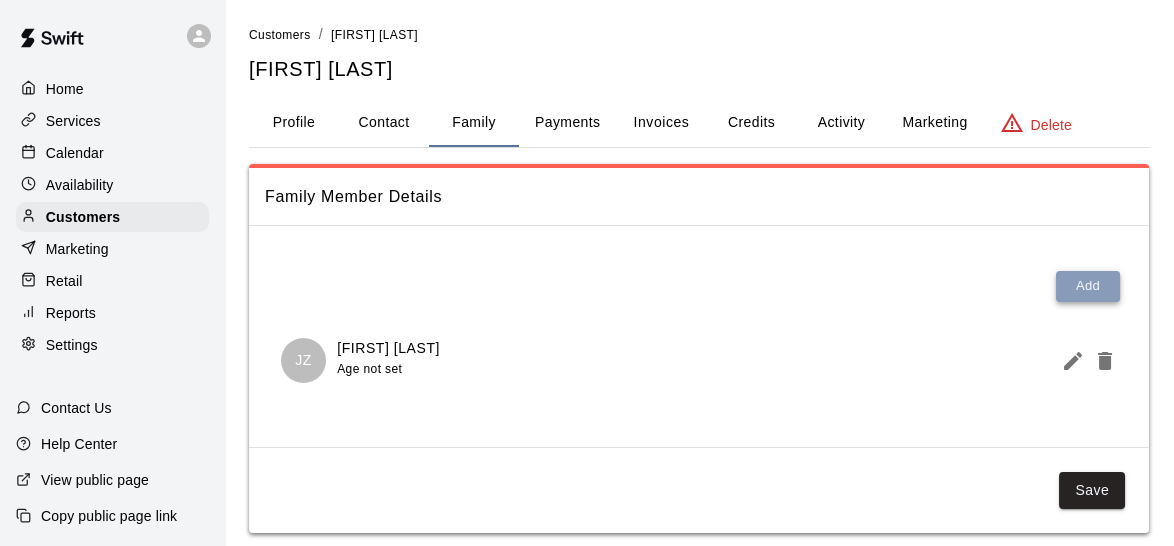 click on "Add" at bounding box center [1088, 286] 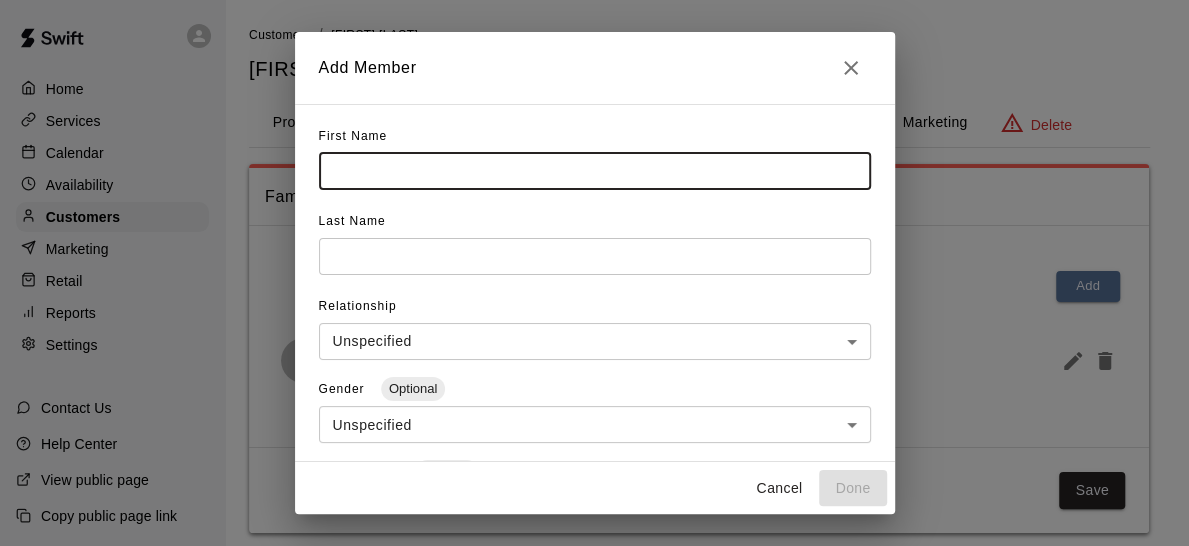 click at bounding box center [595, 171] 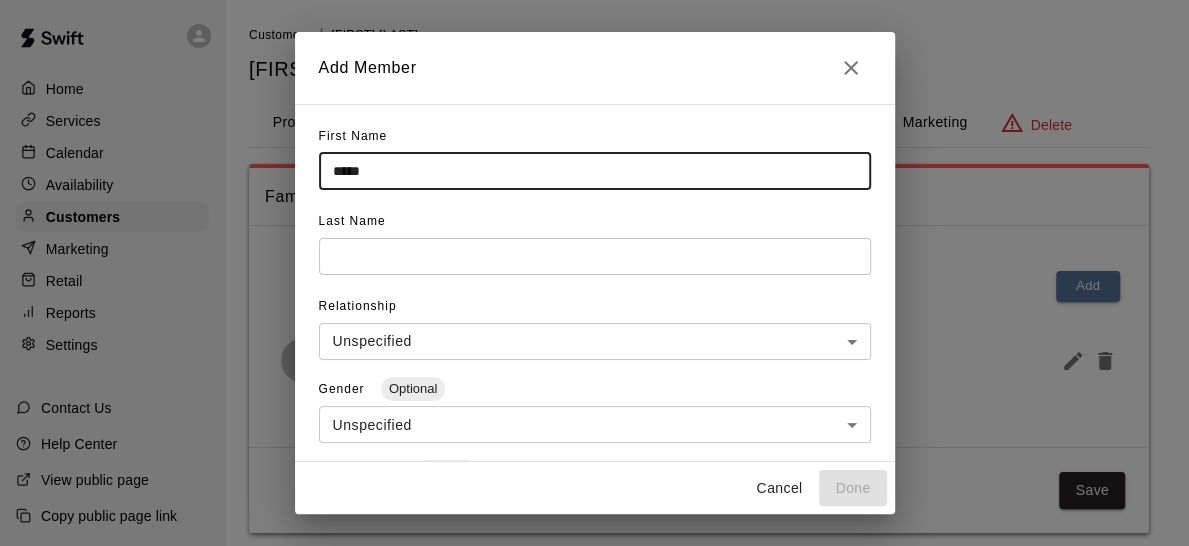 type on "*****" 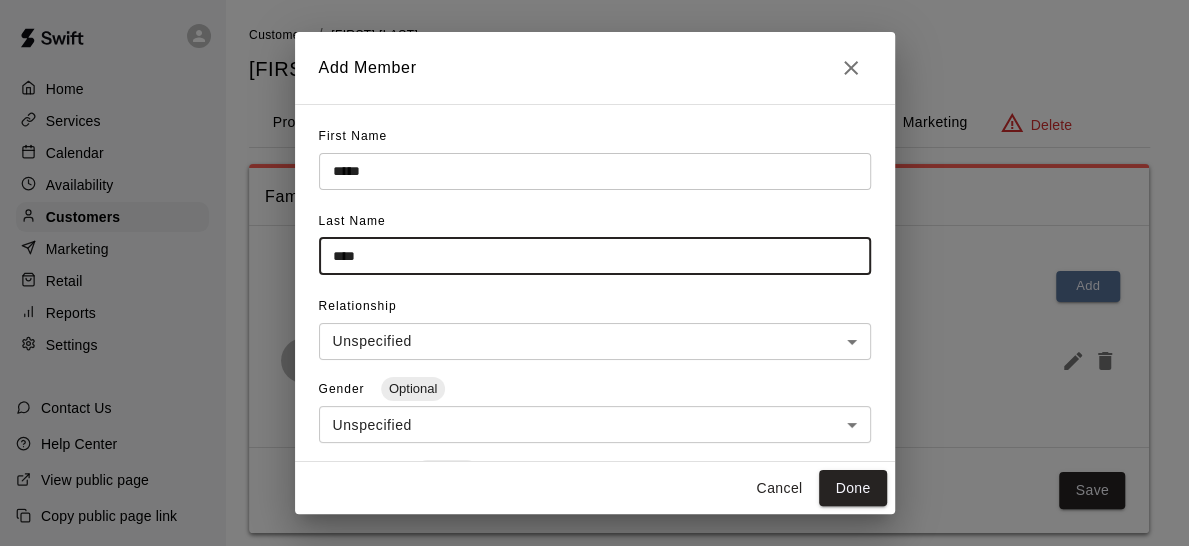type on "****" 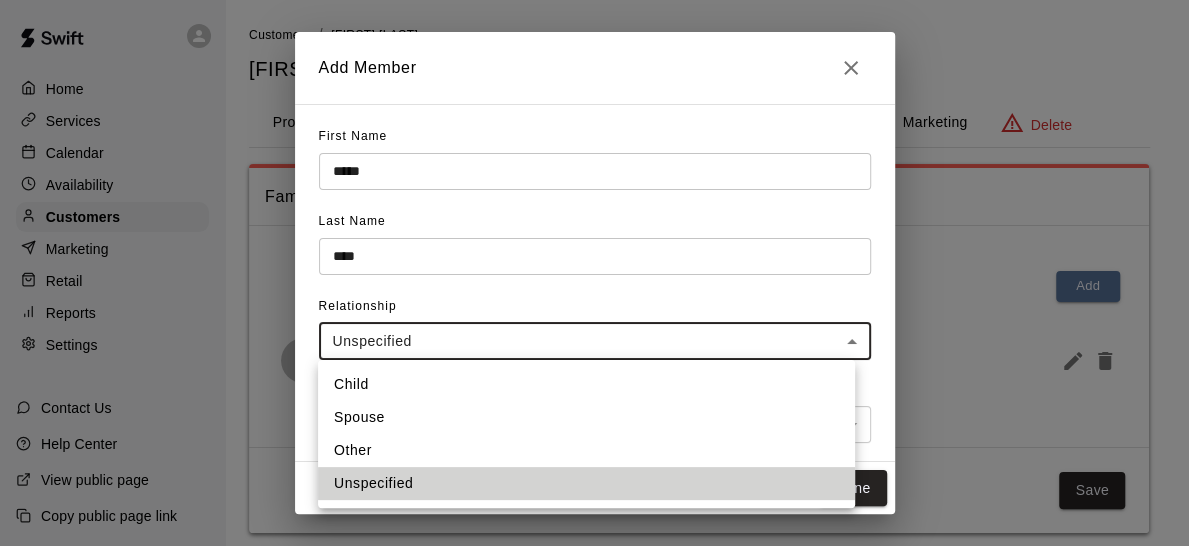 click on "**********" at bounding box center (594, 286) 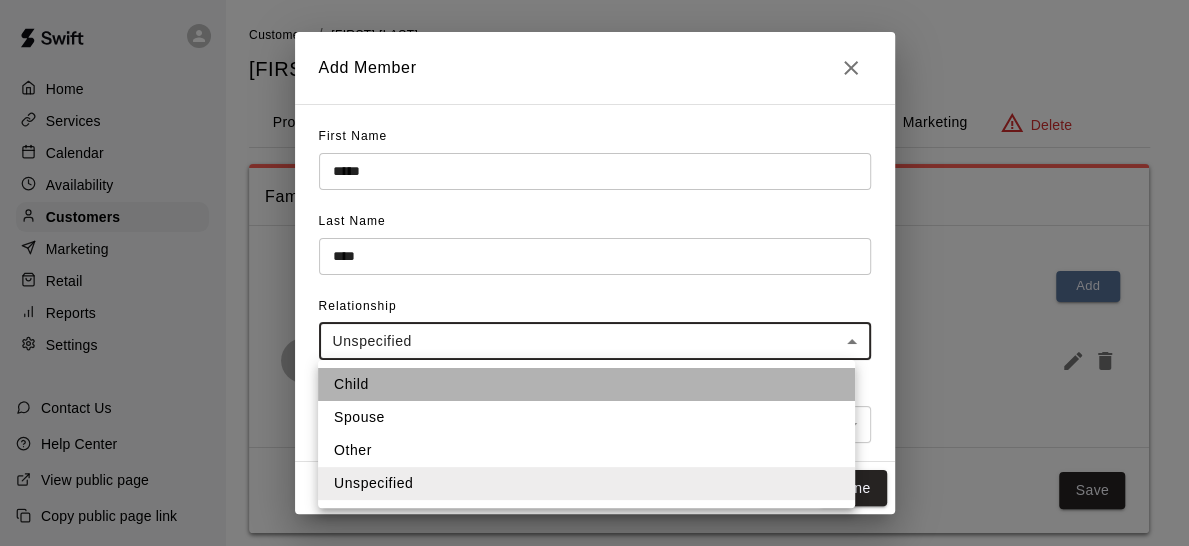 click on "Child" at bounding box center (586, 384) 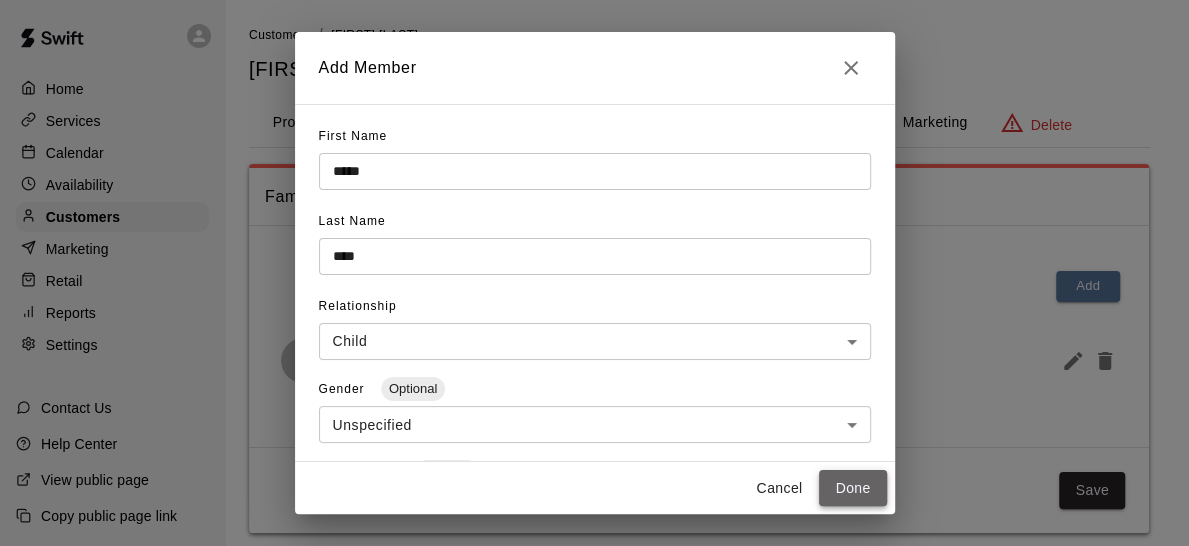 click on "Done" at bounding box center [852, 488] 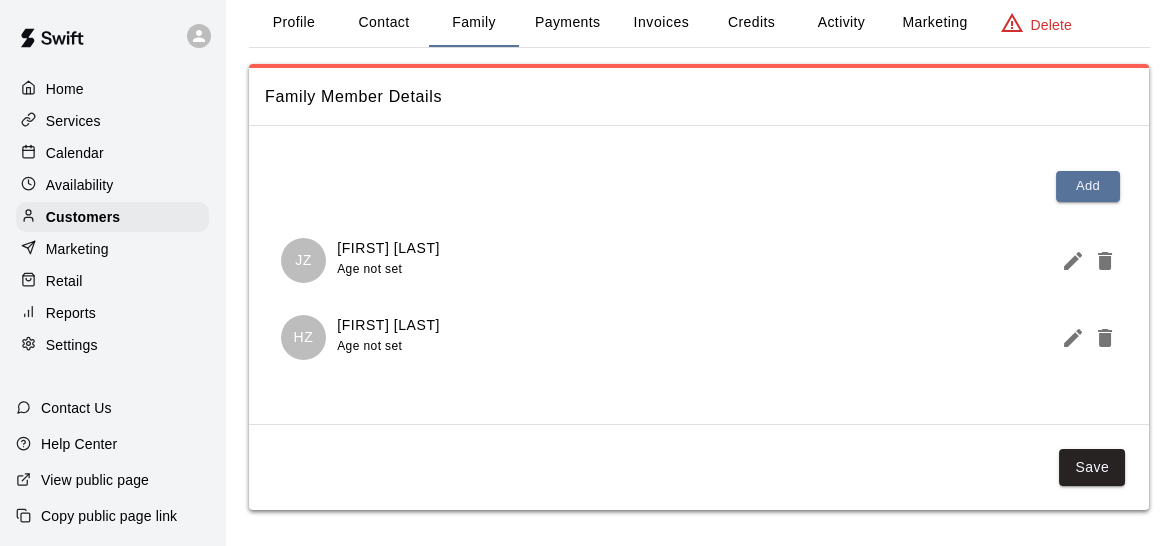scroll, scrollTop: 102, scrollLeft: 0, axis: vertical 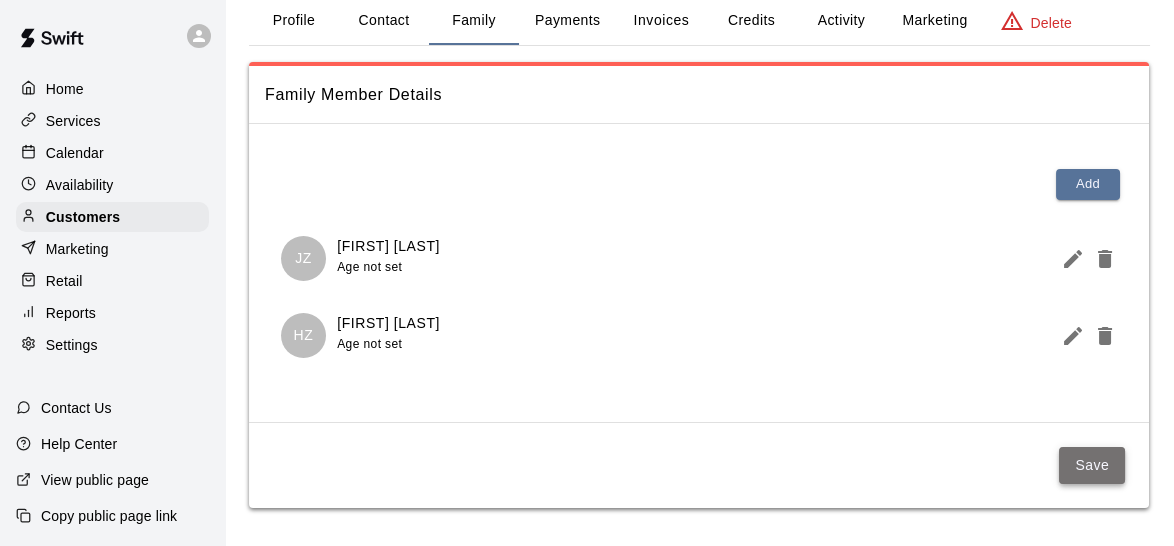 click on "Save" at bounding box center [1092, 465] 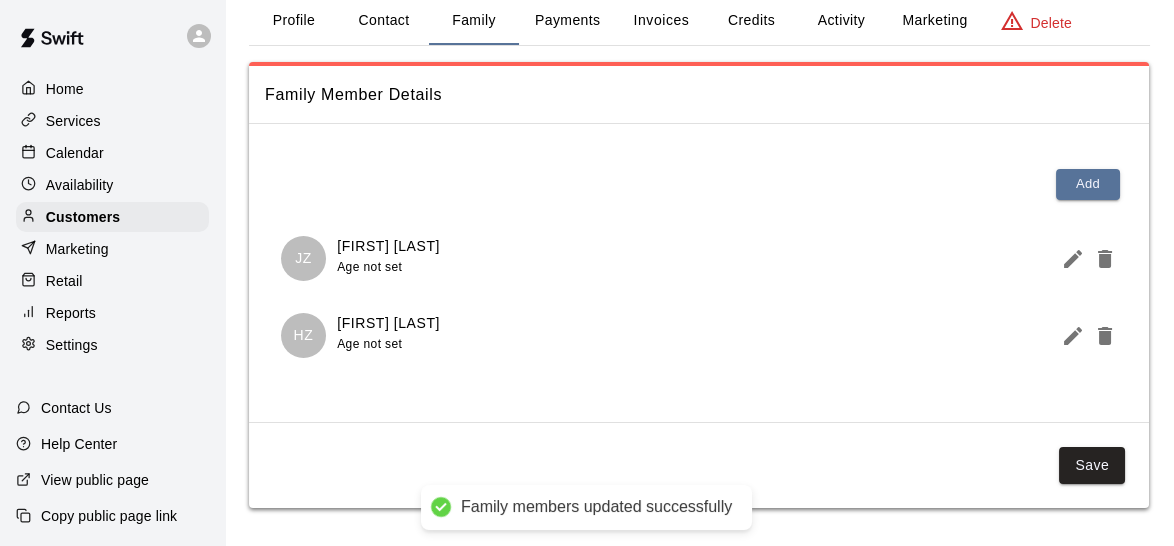 scroll, scrollTop: 0, scrollLeft: 0, axis: both 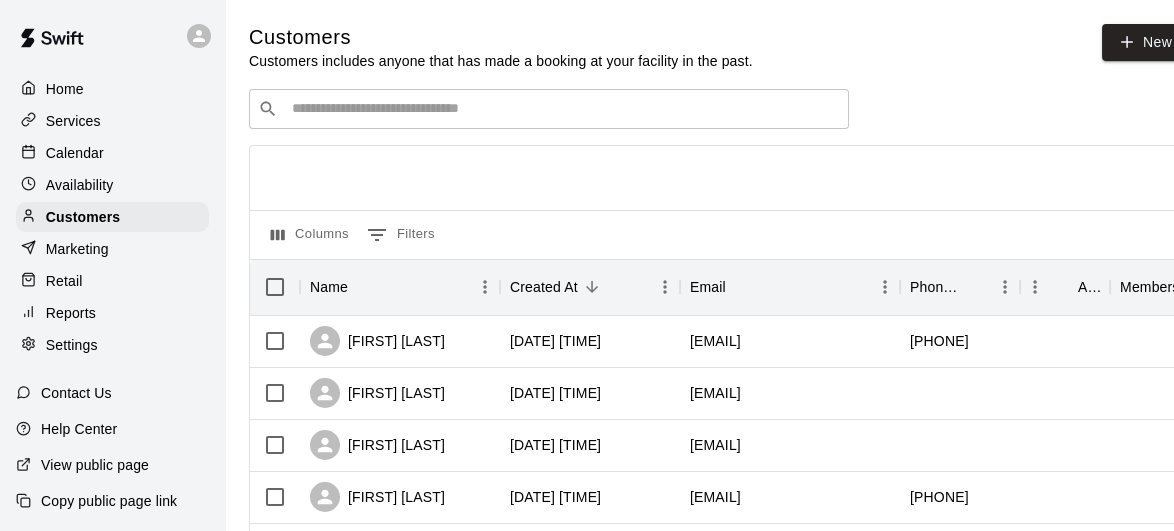 click on "​ ​" at bounding box center (549, 109) 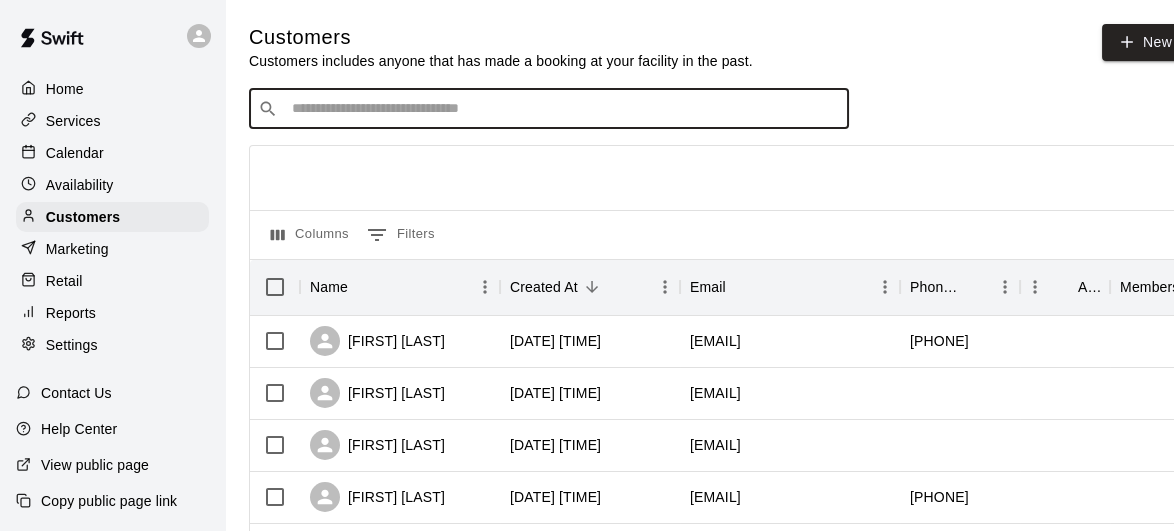 click on "​ ​" at bounding box center (549, 109) 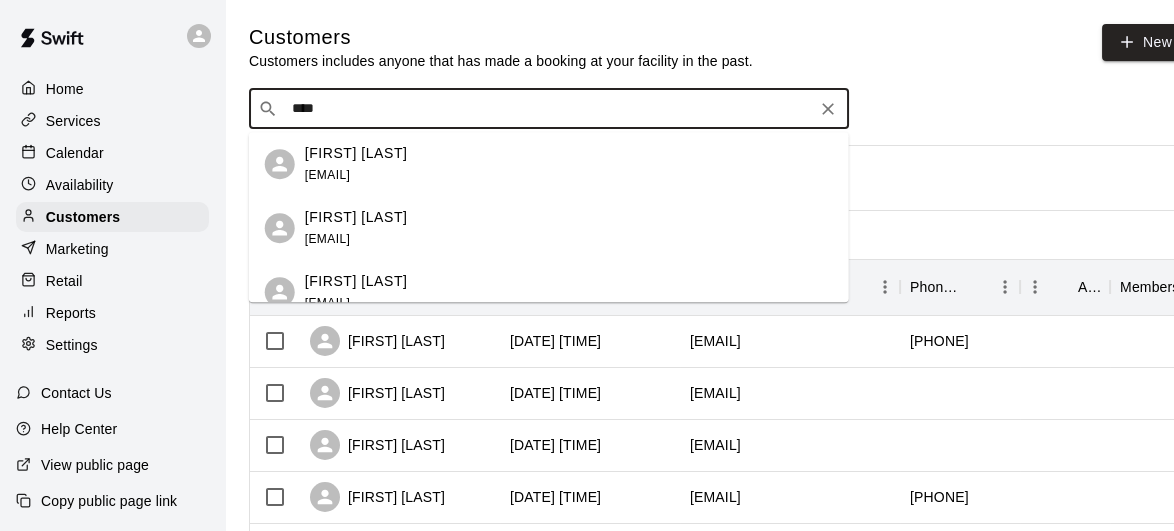 type on "*****" 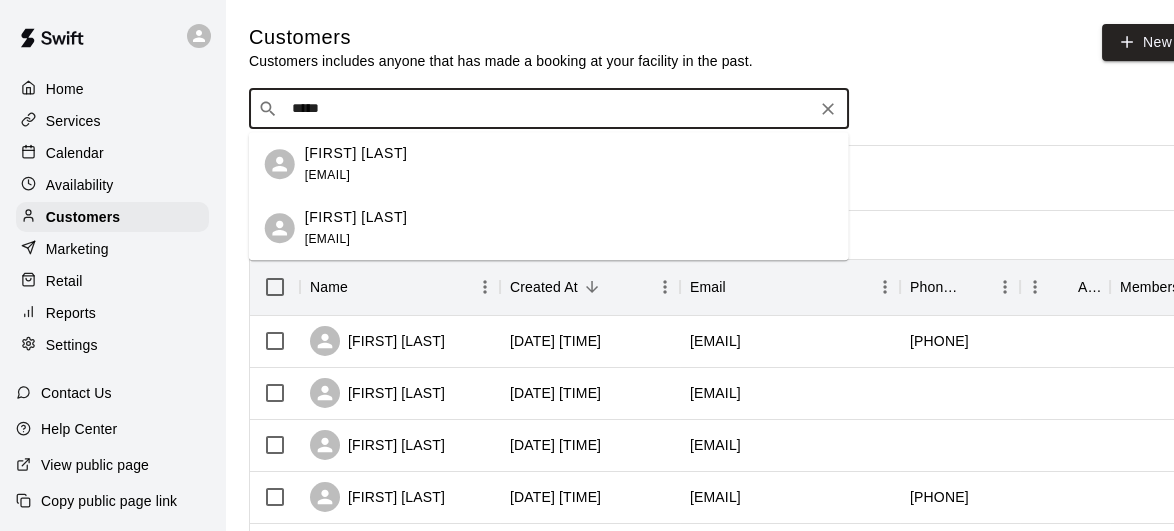 click on "[FIRST] [LAST] [EMAIL]" at bounding box center [356, 164] 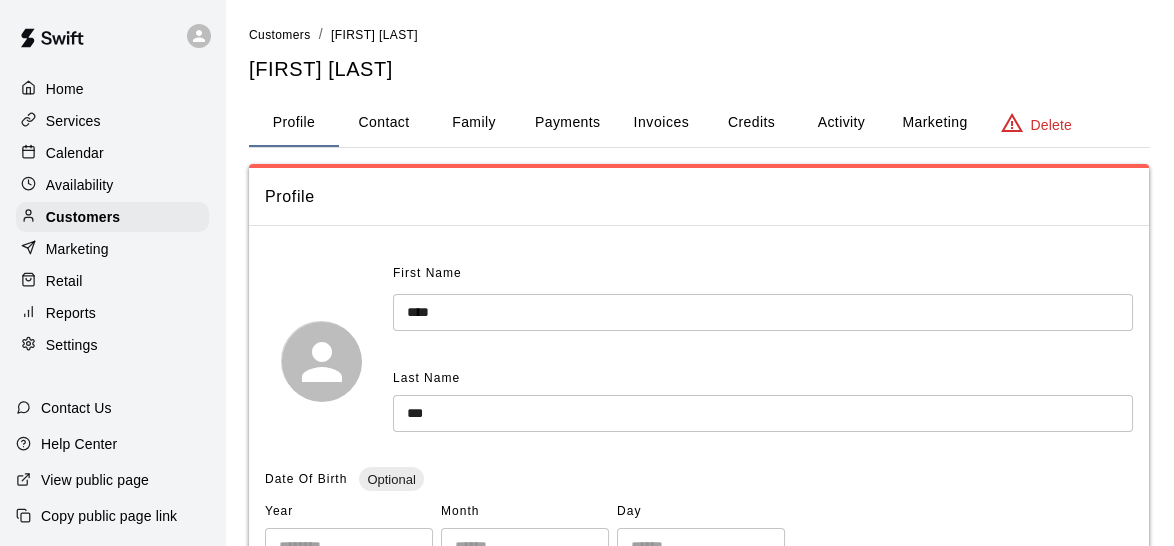 scroll, scrollTop: 559, scrollLeft: 0, axis: vertical 